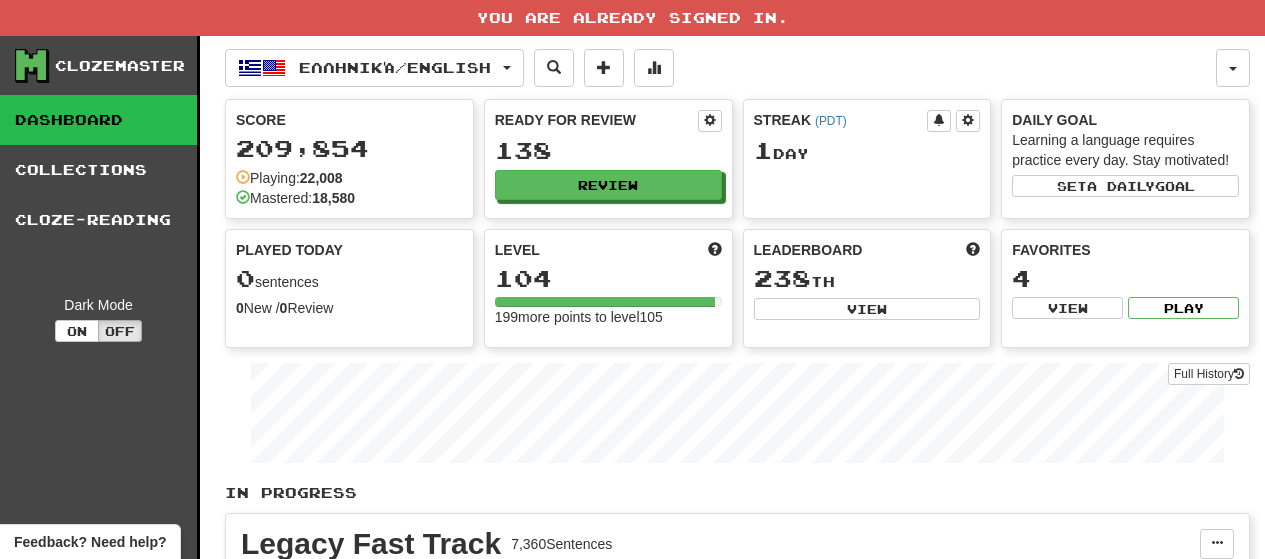 scroll, scrollTop: 0, scrollLeft: 0, axis: both 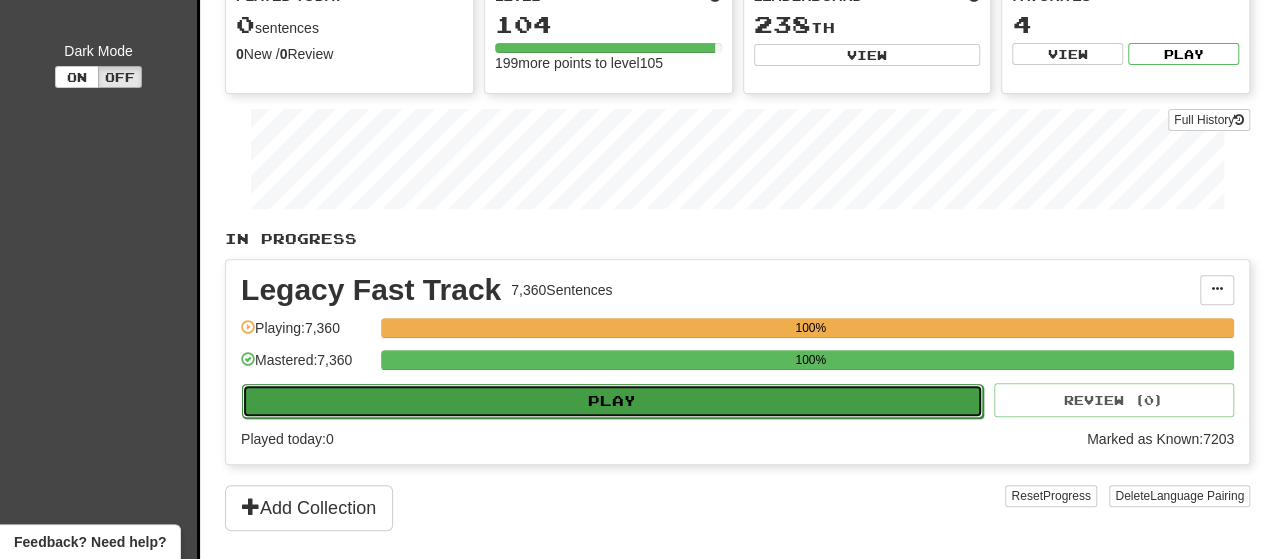 click on "Play" at bounding box center [612, 401] 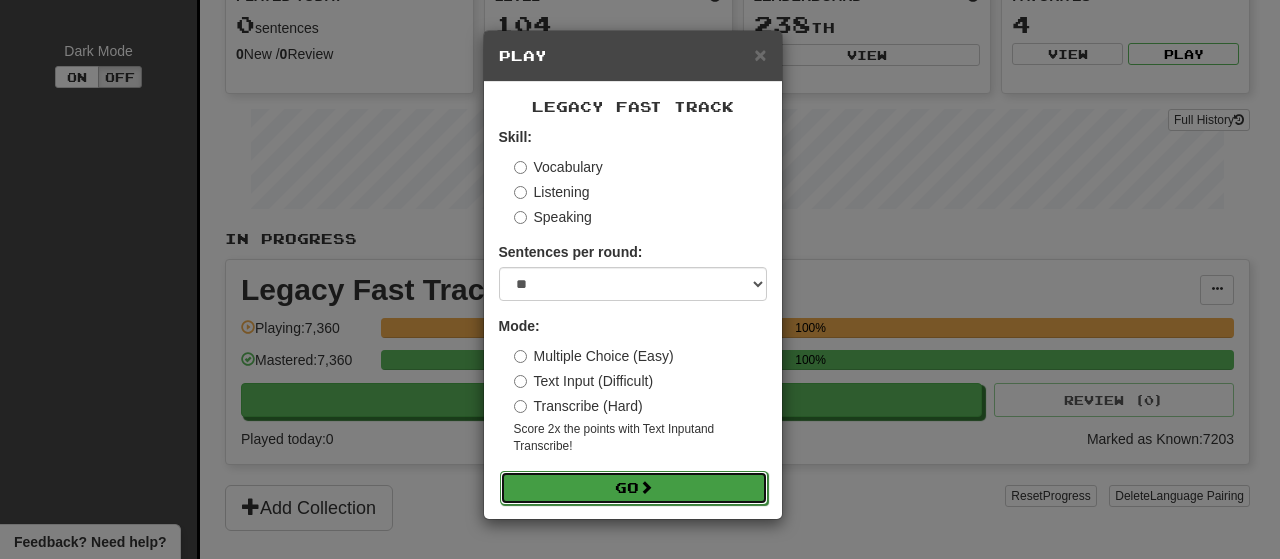 click on "Go" at bounding box center (634, 488) 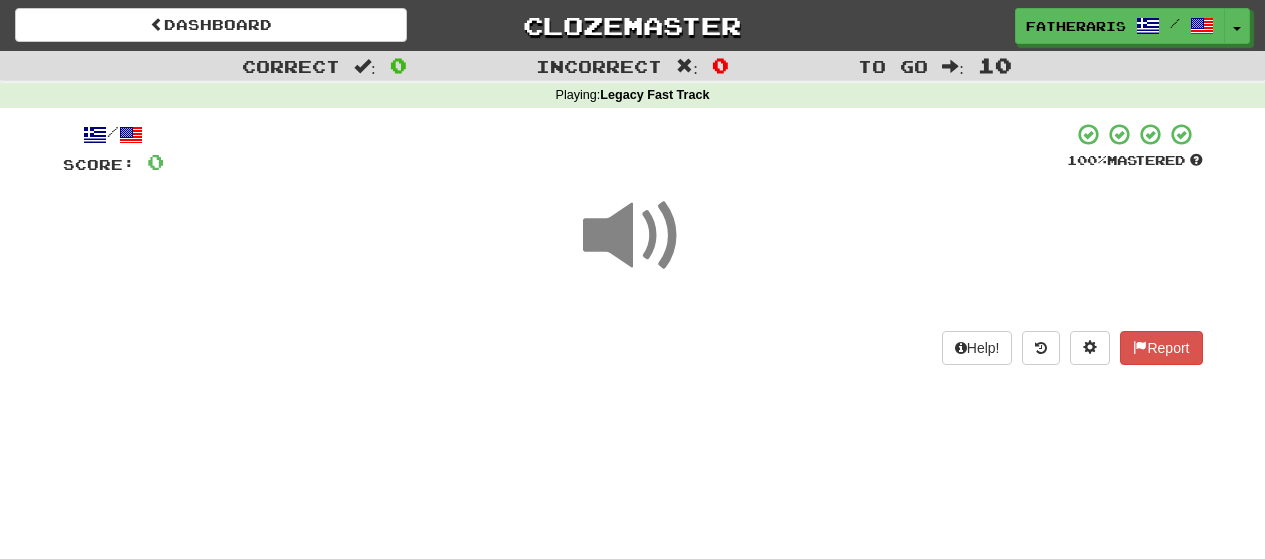 scroll, scrollTop: 0, scrollLeft: 0, axis: both 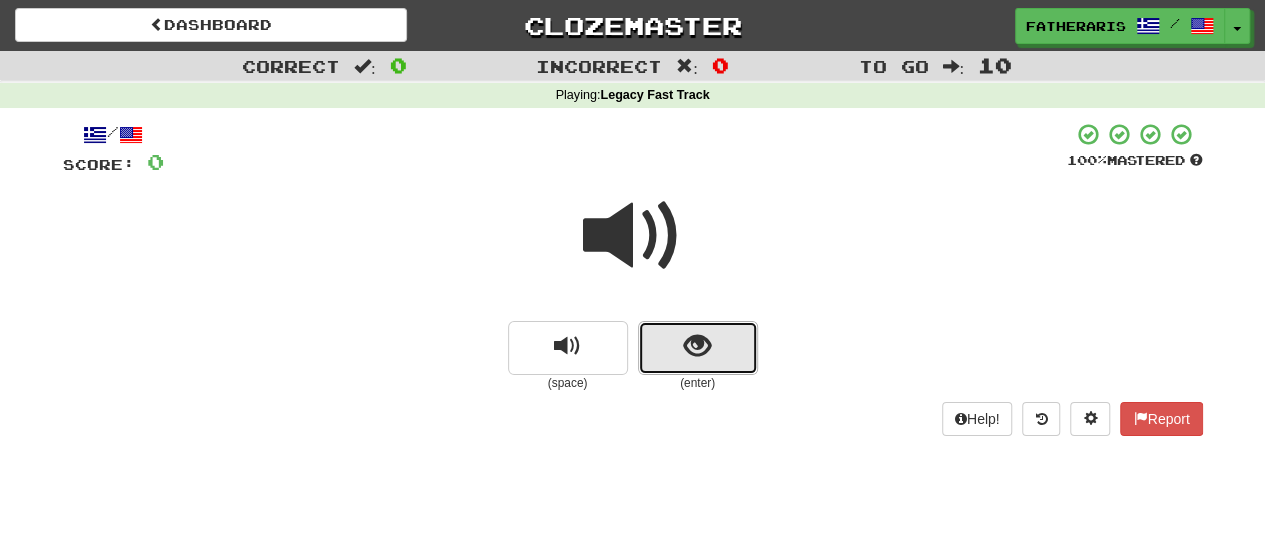 click at bounding box center (697, 346) 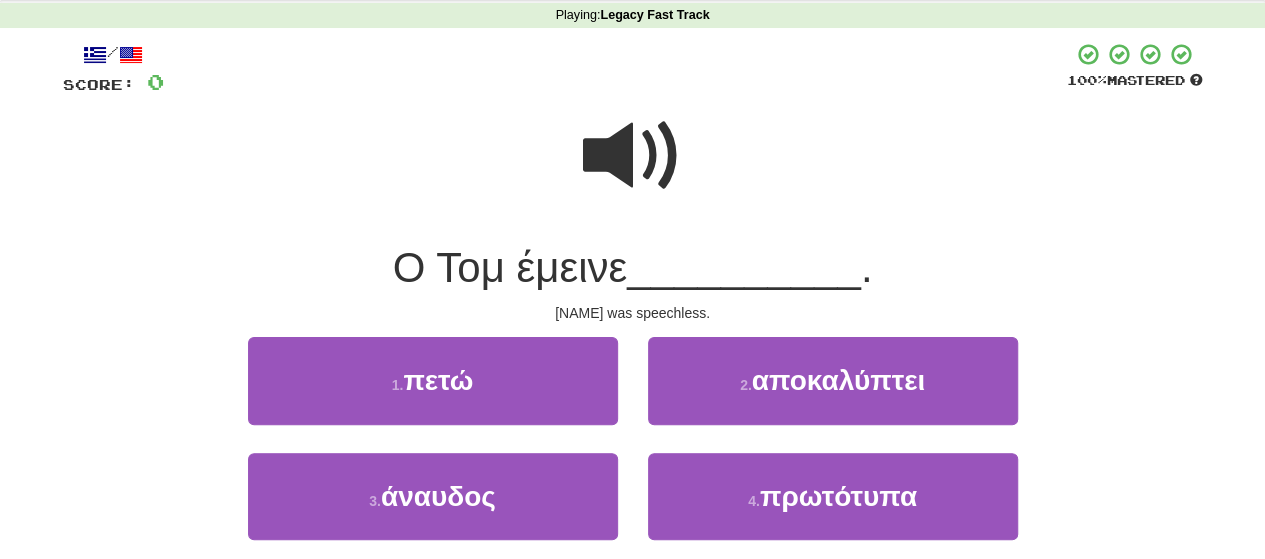 scroll, scrollTop: 120, scrollLeft: 0, axis: vertical 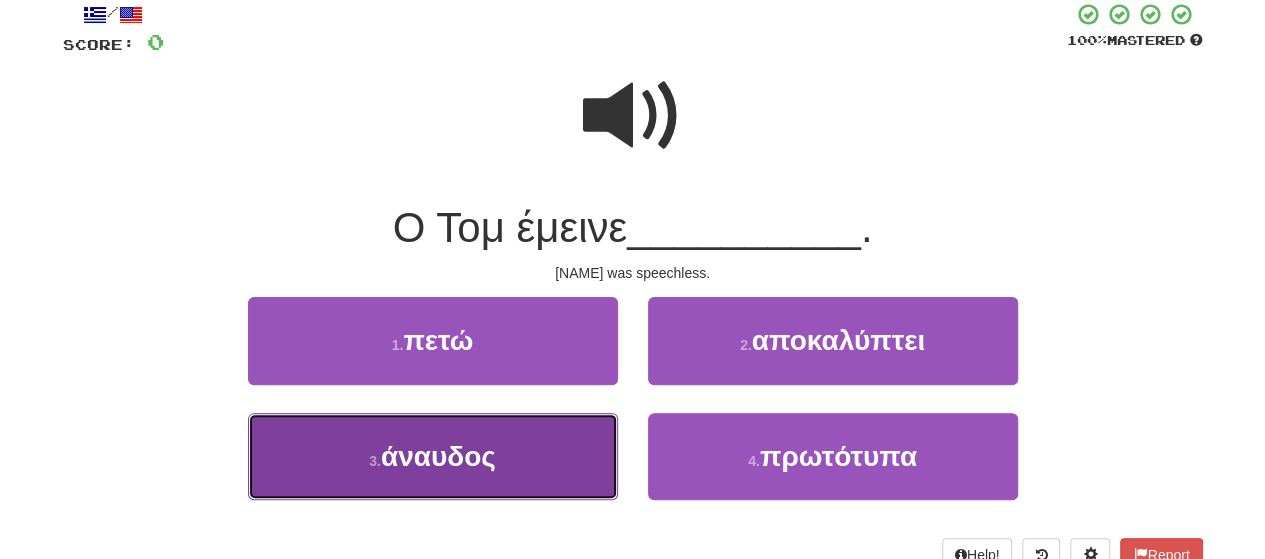click on "3 .  άναυδος" at bounding box center [433, 456] 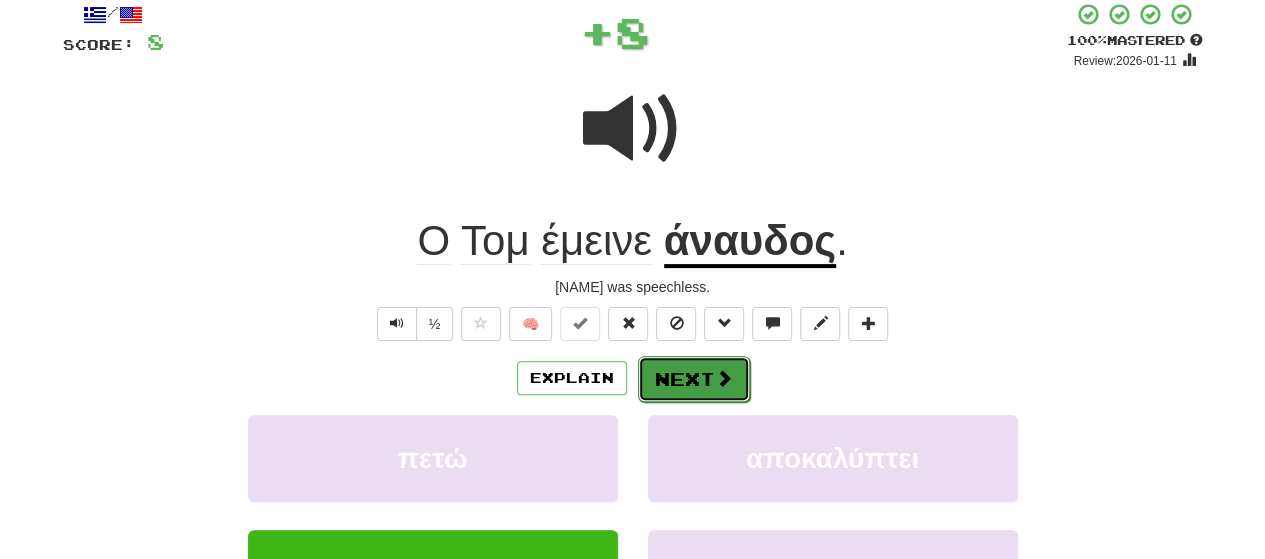 click on "Next" at bounding box center (694, 379) 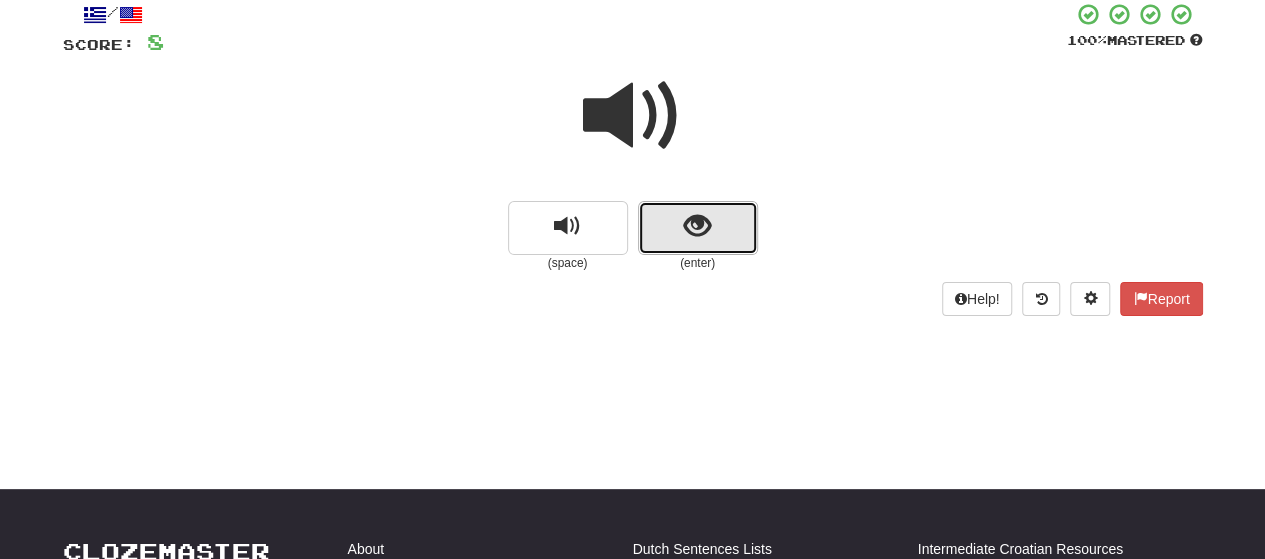 click at bounding box center [697, 226] 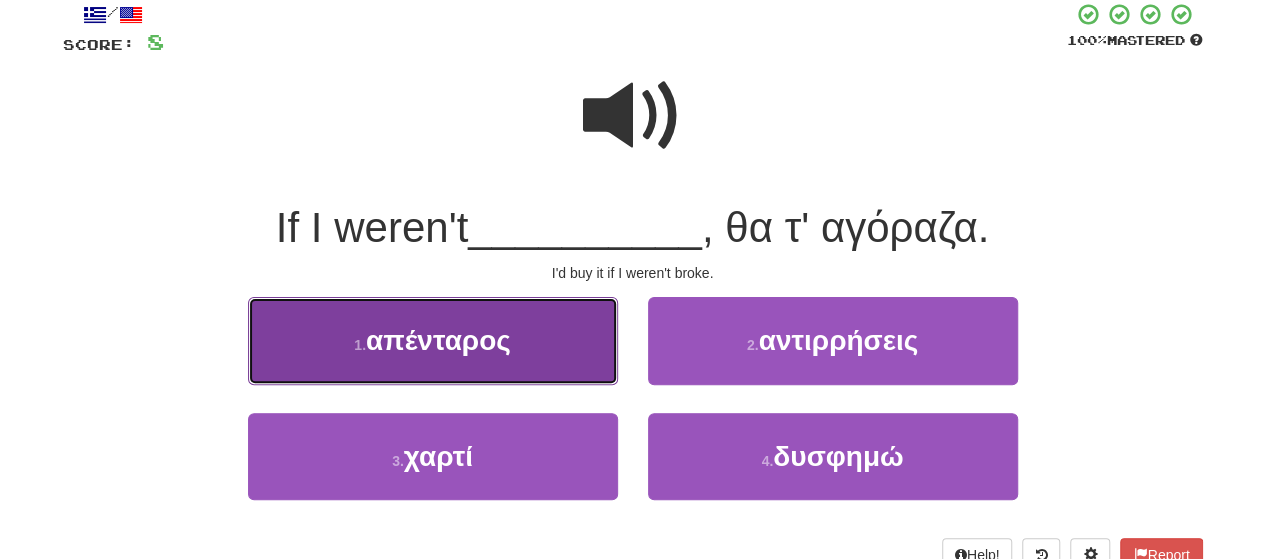 click on "1 .  απένταρος" at bounding box center (433, 340) 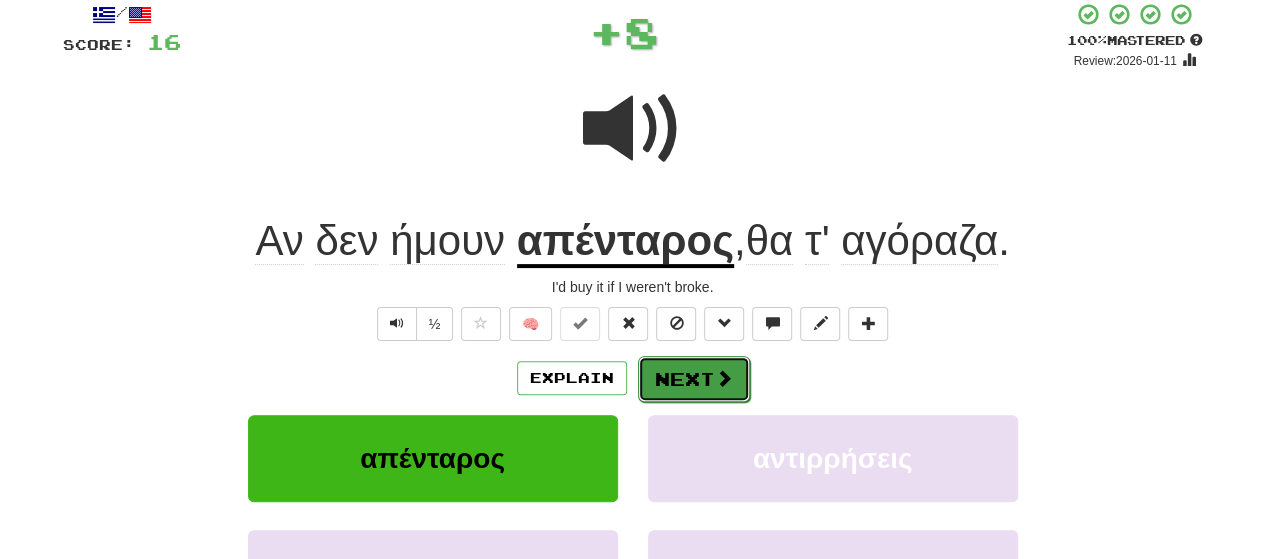 click on "Next" at bounding box center [694, 379] 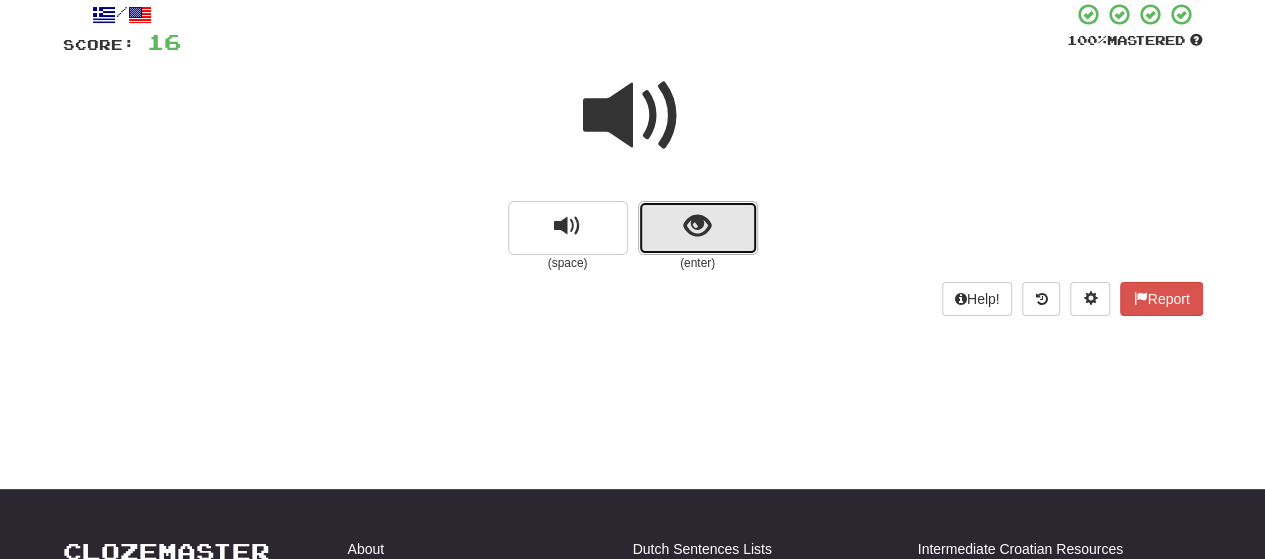 click at bounding box center [697, 226] 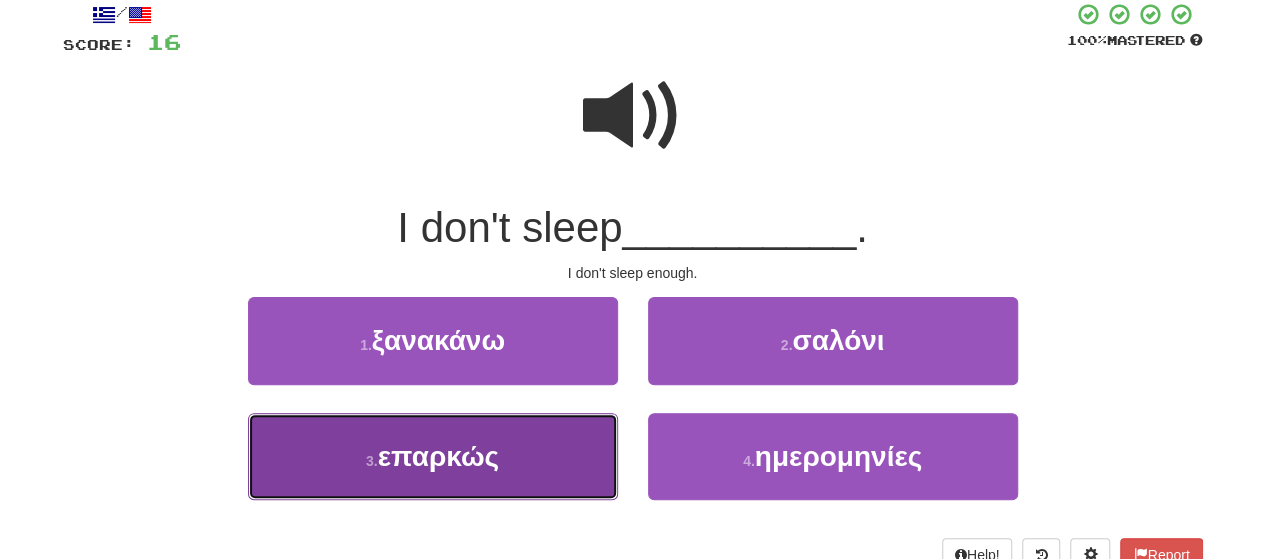 click on "3 .  επαρκώς" at bounding box center (433, 456) 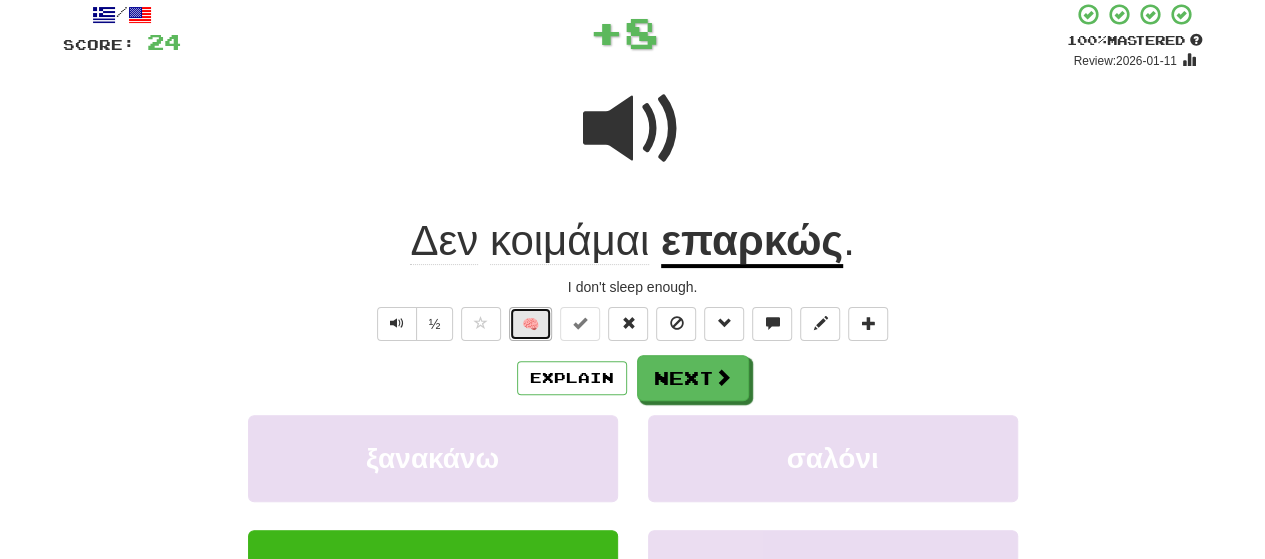 click on "🧠" at bounding box center [530, 324] 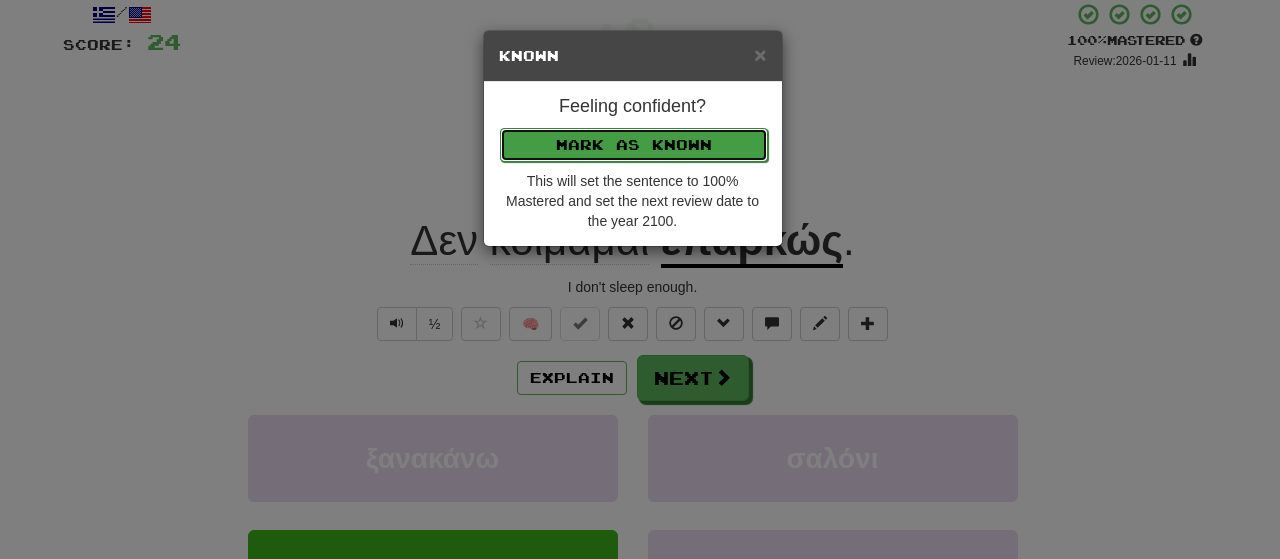click on "Mark as Known" at bounding box center [634, 145] 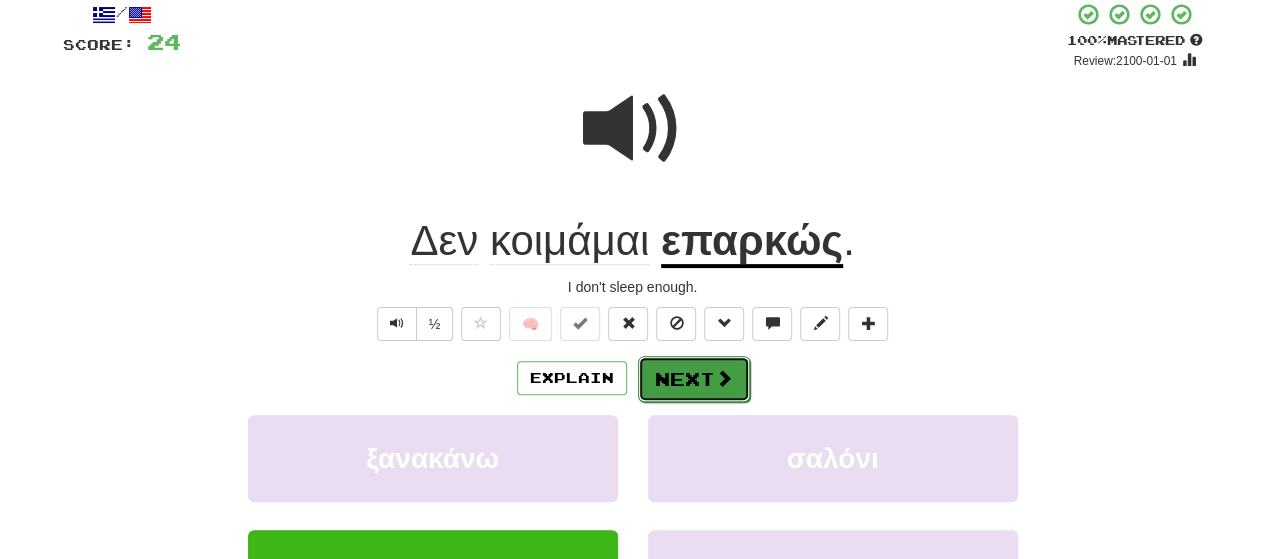 click on "Next" at bounding box center (694, 379) 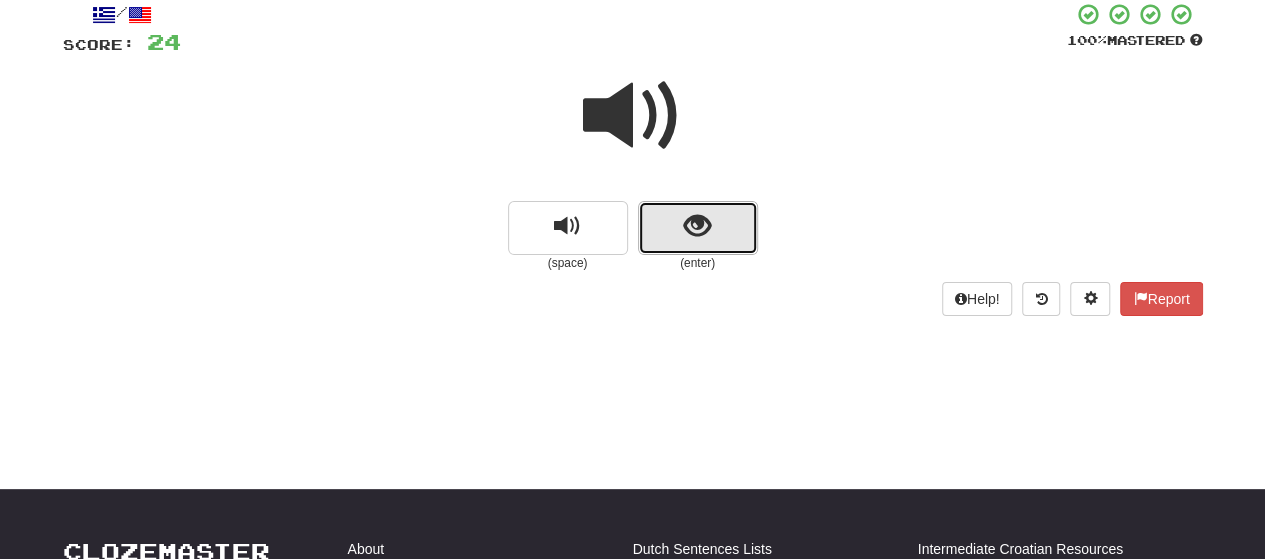 click at bounding box center [697, 226] 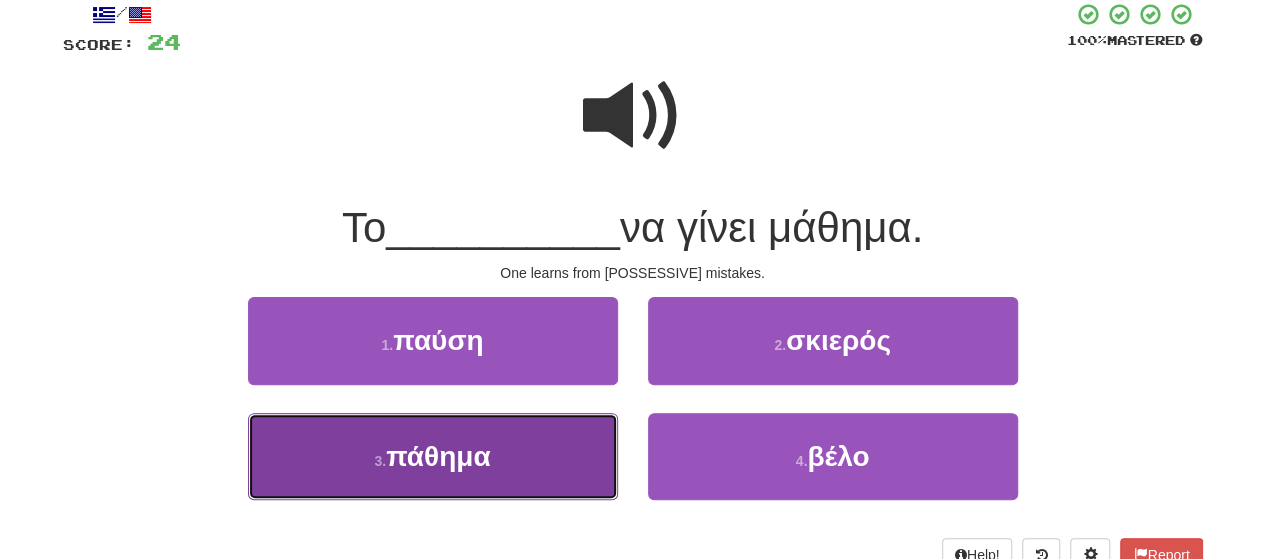 click on "3 .  πάθημα" at bounding box center (433, 456) 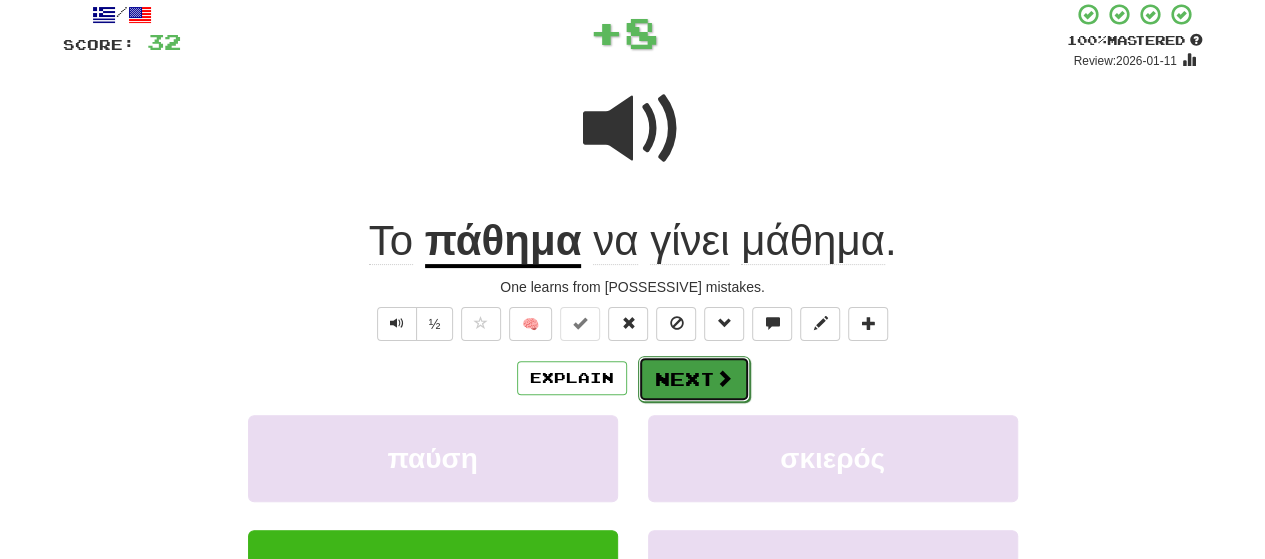 click on "Next" at bounding box center (694, 379) 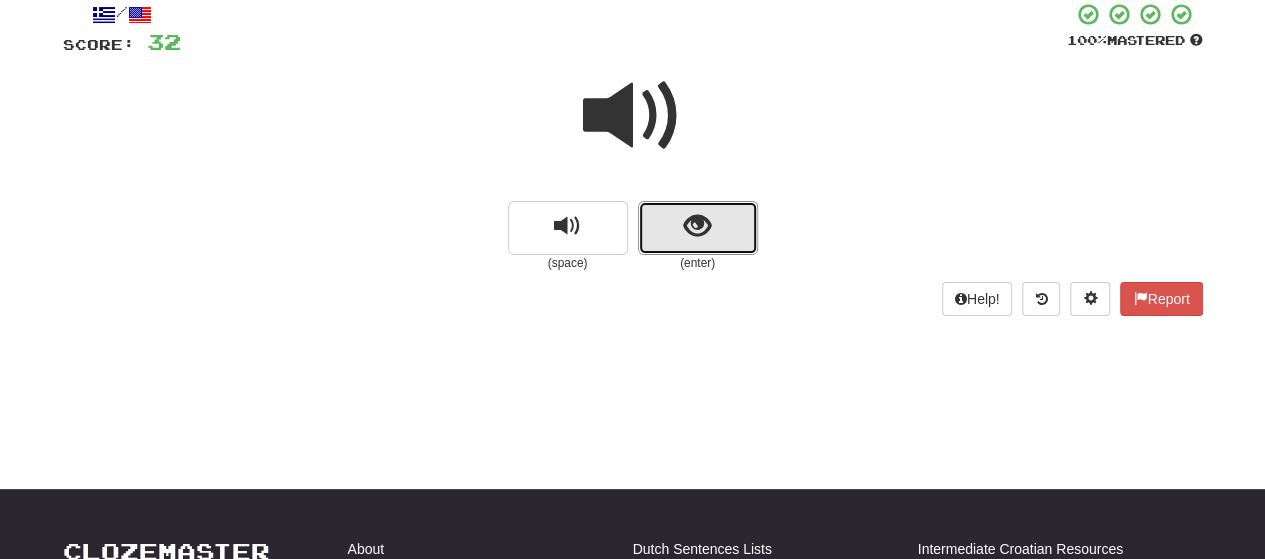 click at bounding box center (698, 228) 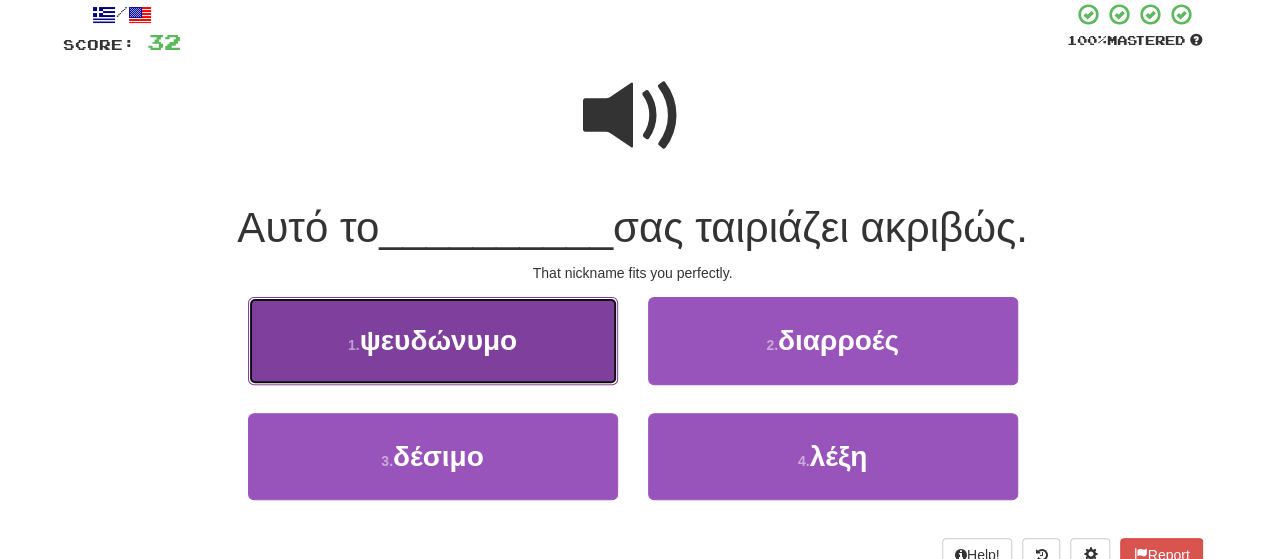 click on "1 .  ψευδώνυμο" at bounding box center [433, 340] 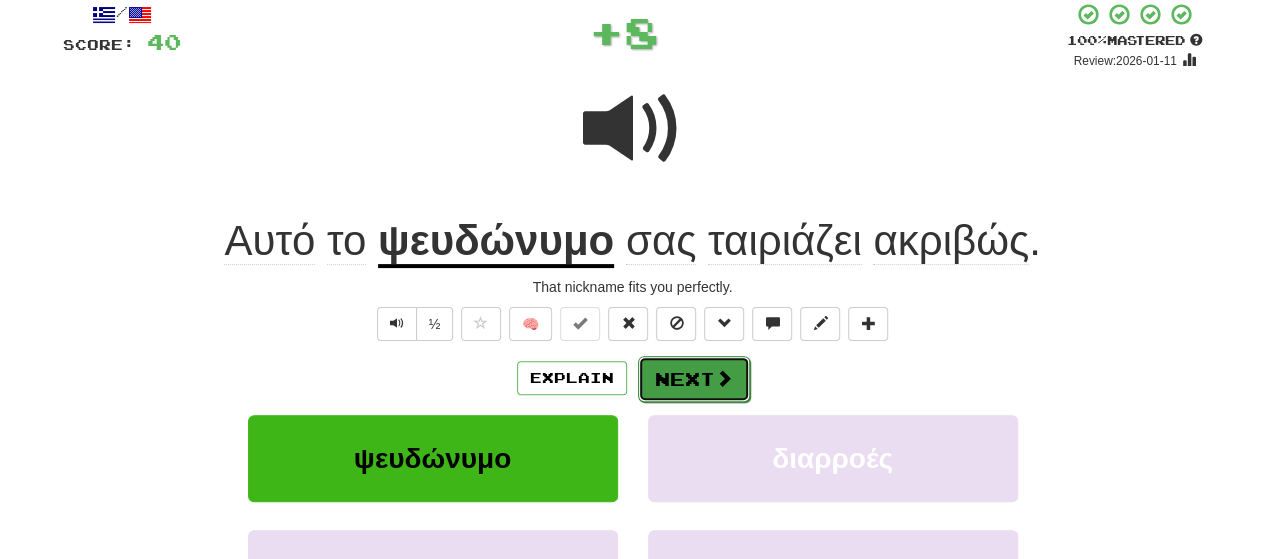 click on "Next" at bounding box center [694, 379] 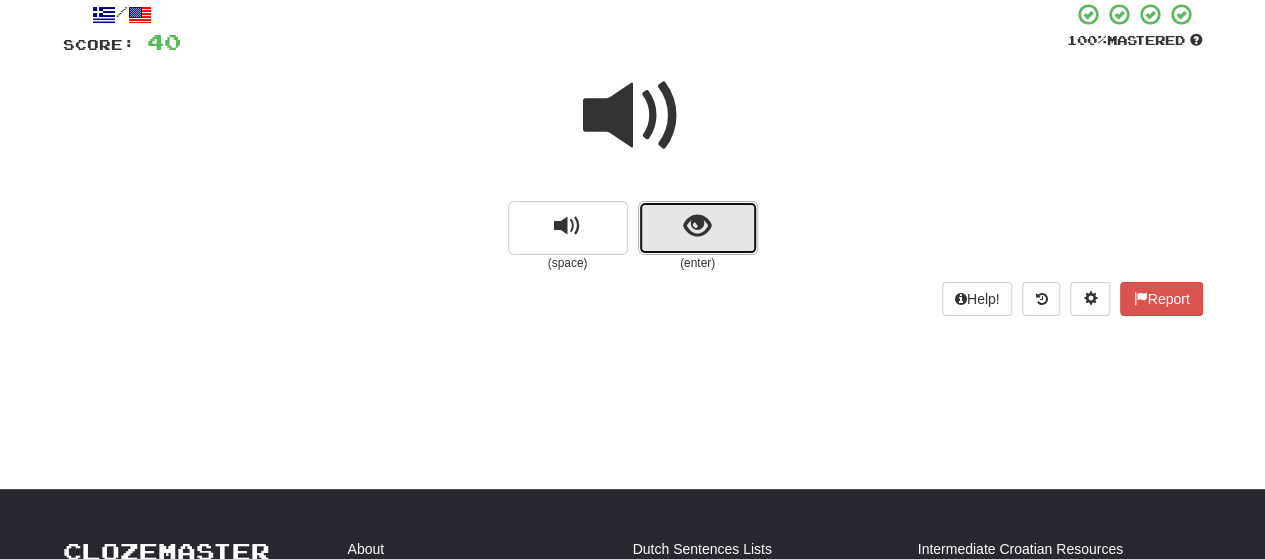 click at bounding box center [697, 226] 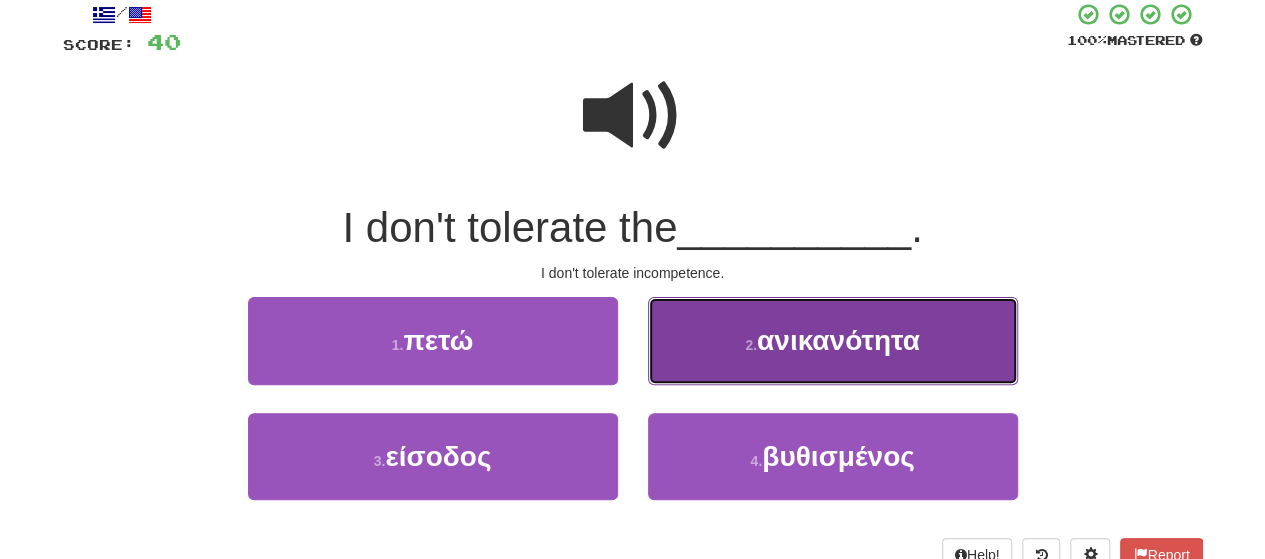 click on "2 .  ανικανότητα" at bounding box center (833, 340) 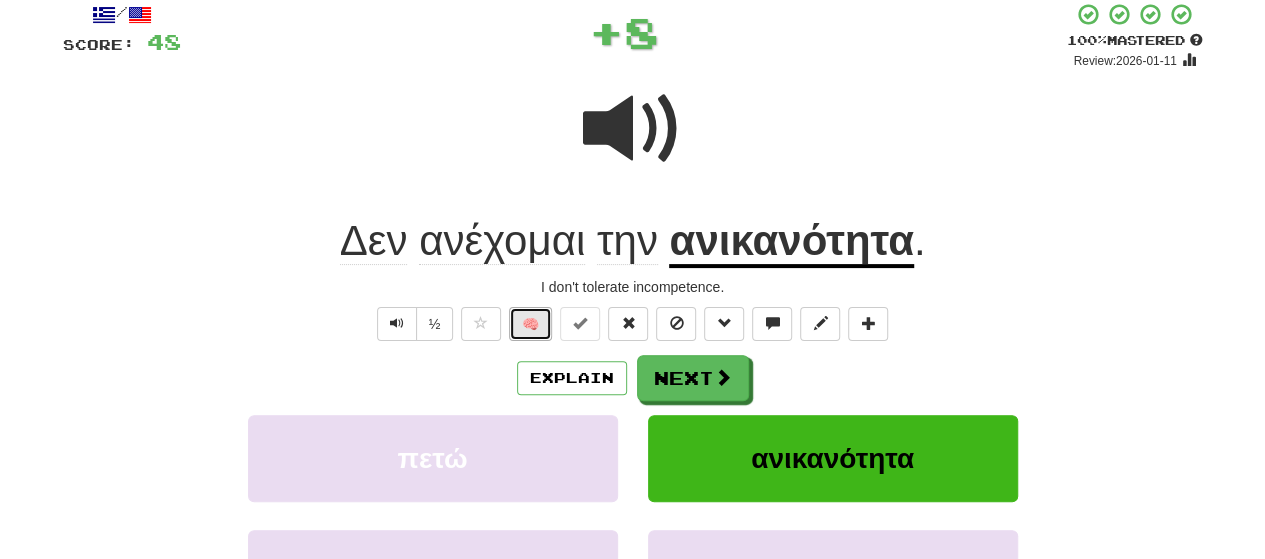 click on "🧠" at bounding box center (530, 324) 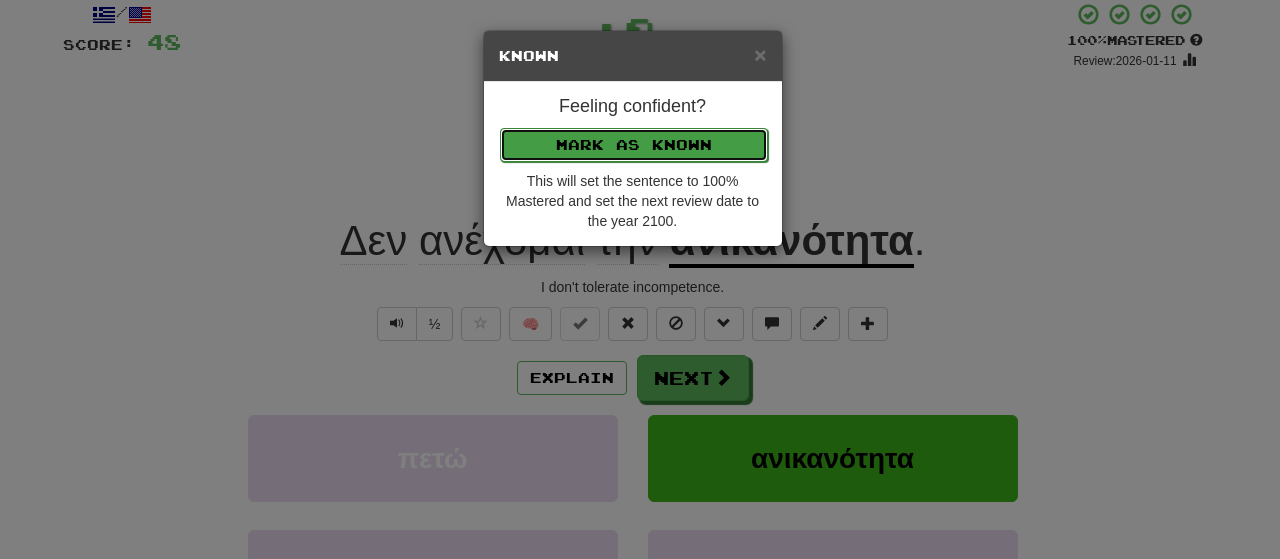 click on "Mark as Known" at bounding box center [634, 145] 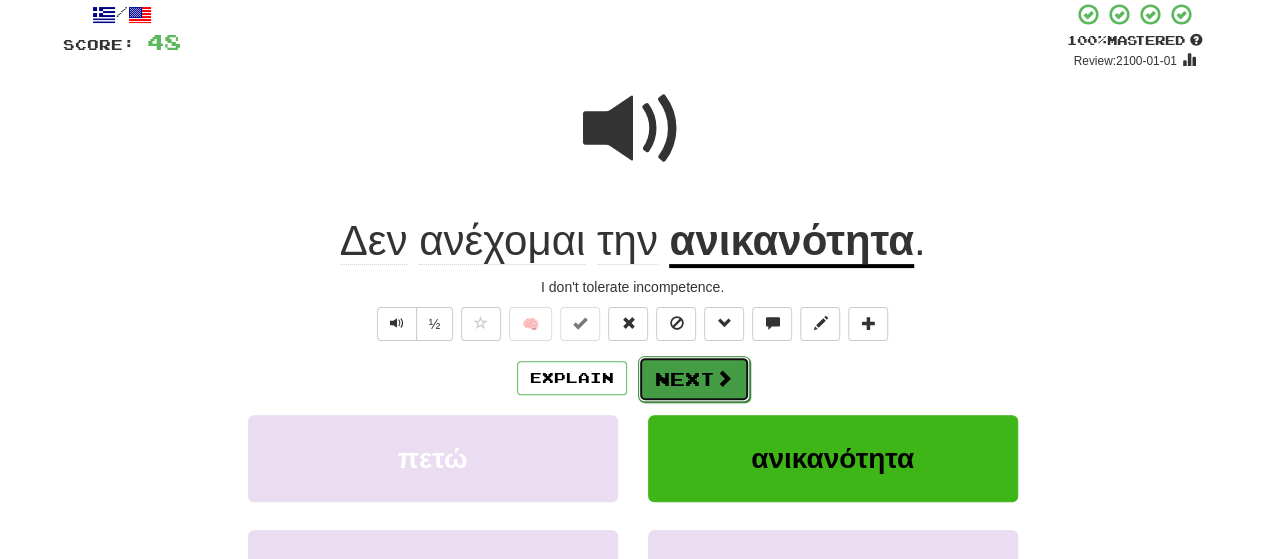 click on "Next" at bounding box center [694, 379] 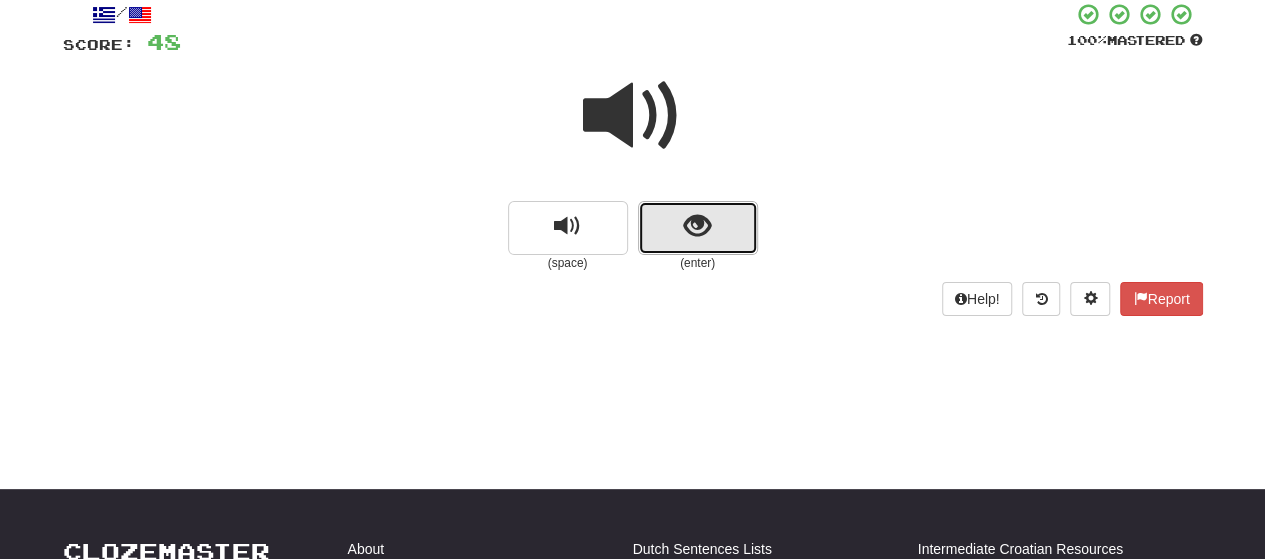 click at bounding box center (698, 228) 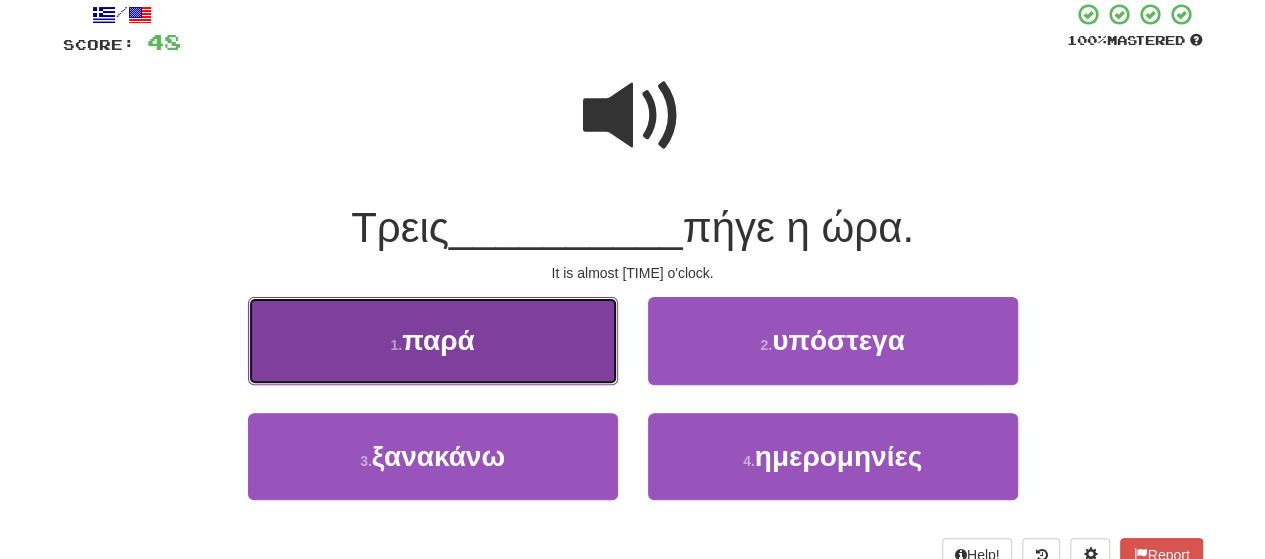 click on "1 .  παρά" at bounding box center [433, 340] 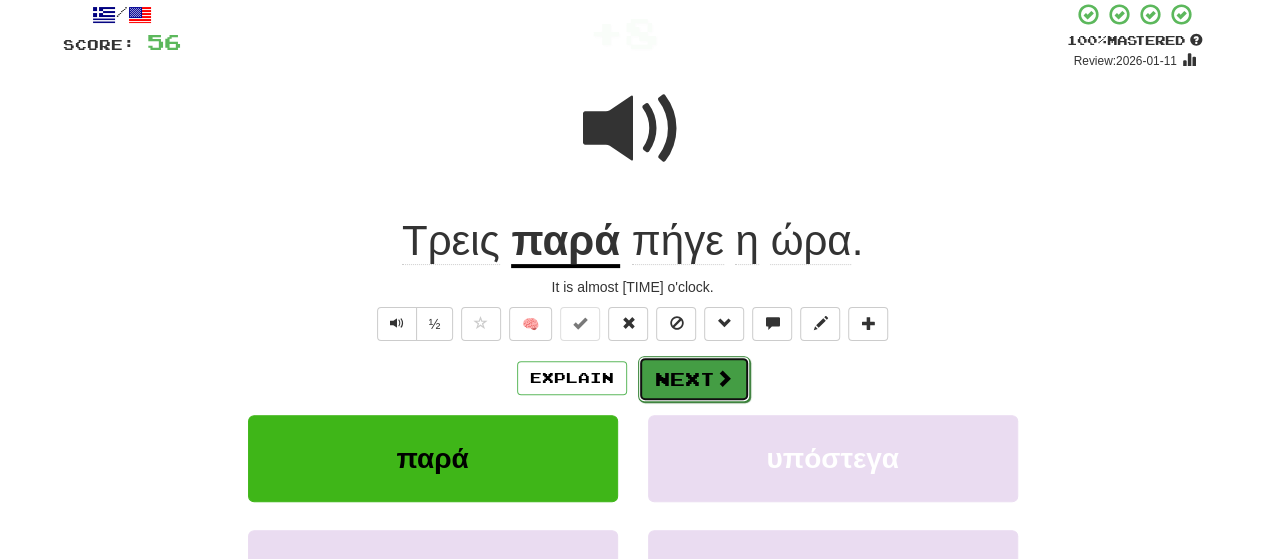 click on "Next" at bounding box center [694, 379] 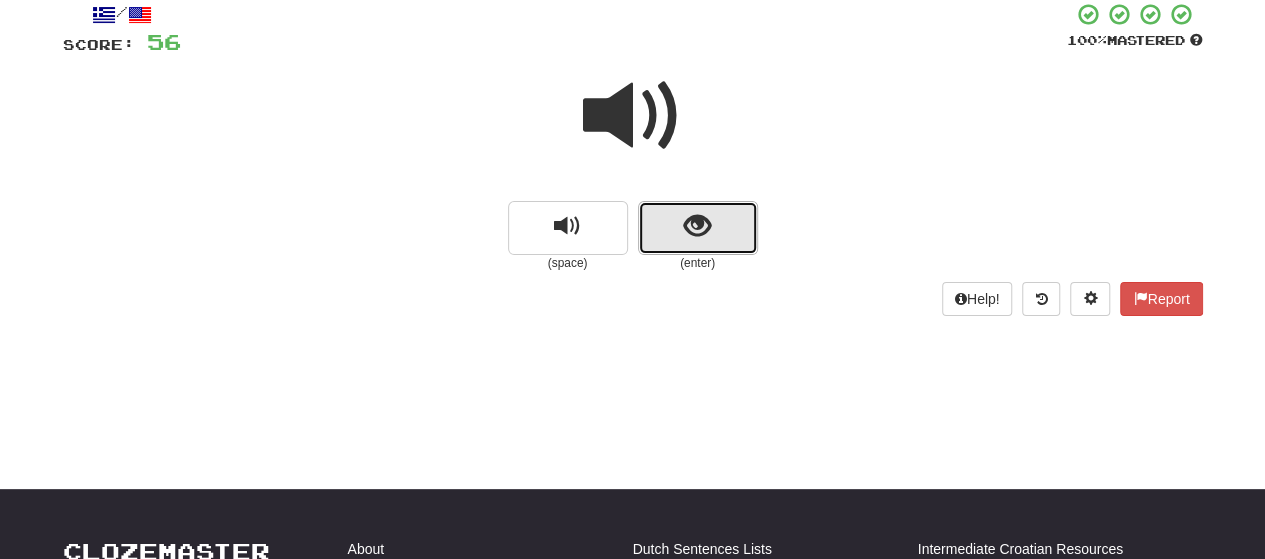 click at bounding box center [697, 226] 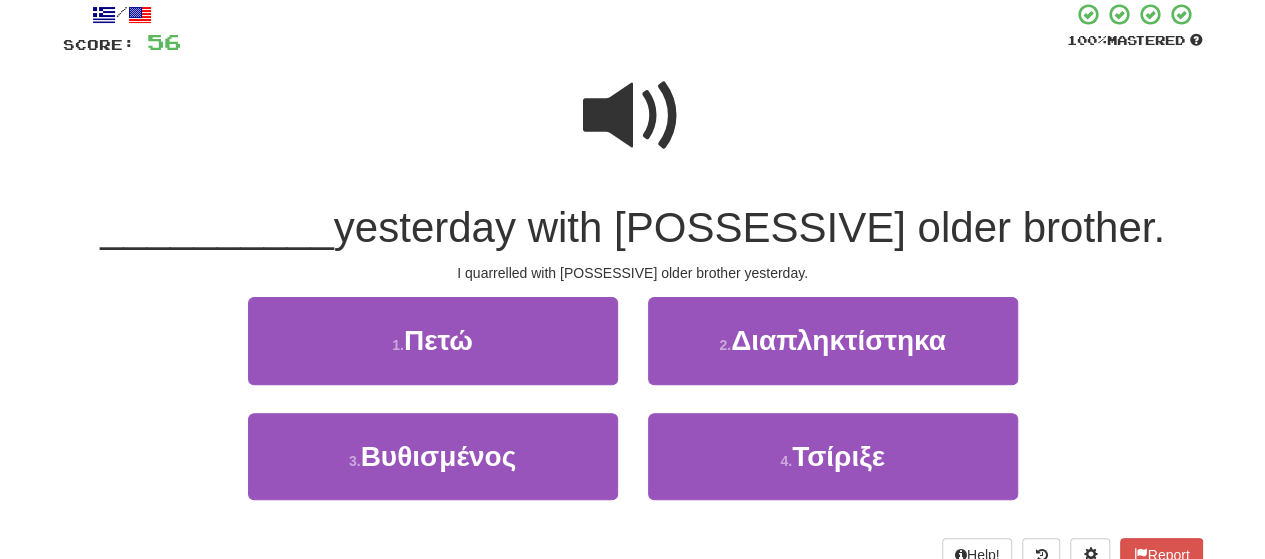 click at bounding box center [633, 116] 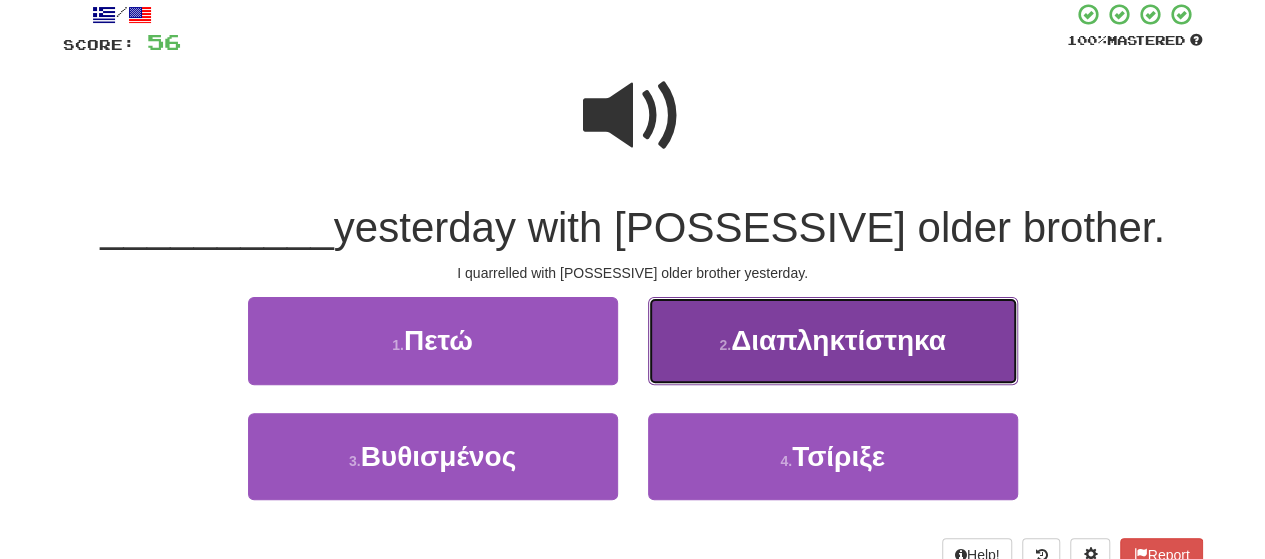 click on "Διαπληκτίστηκα" at bounding box center (838, 340) 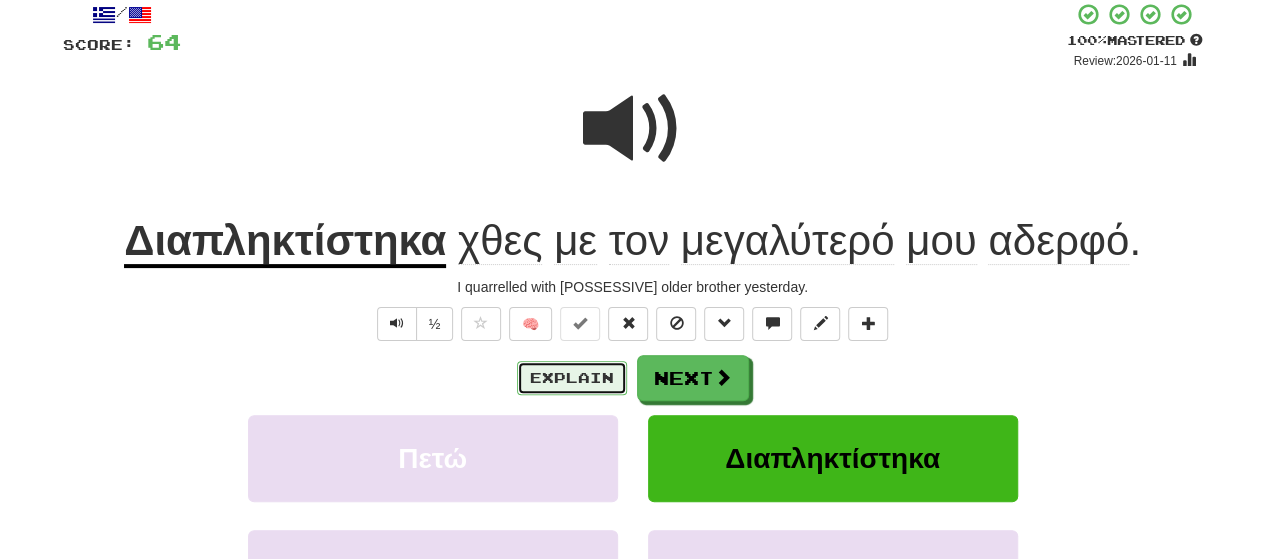 click on "Explain" at bounding box center (572, 378) 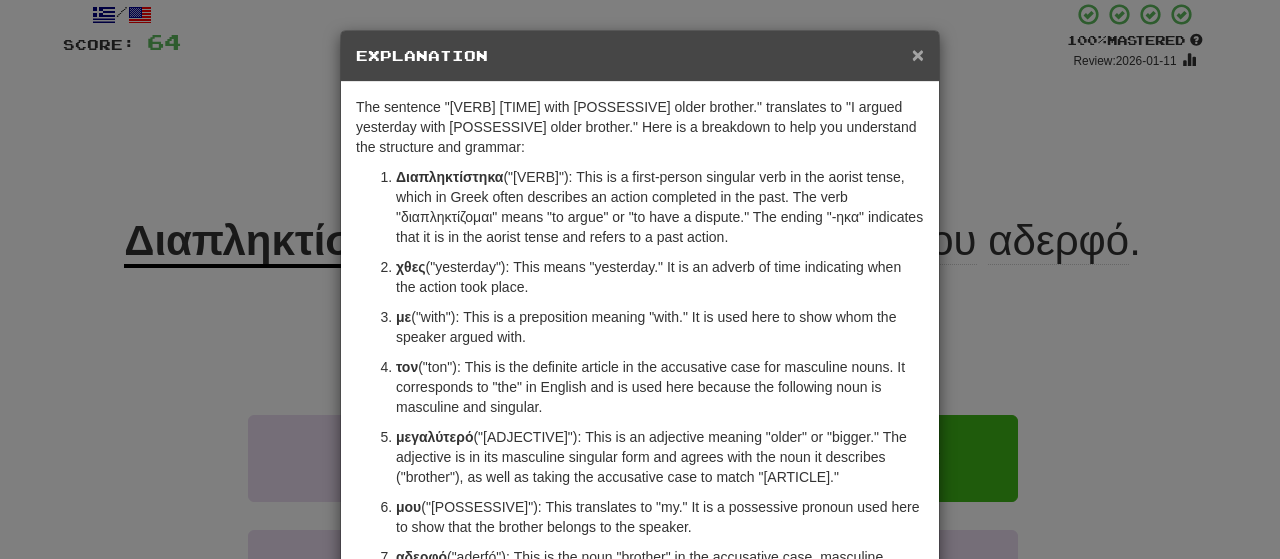 click on "×" at bounding box center [918, 54] 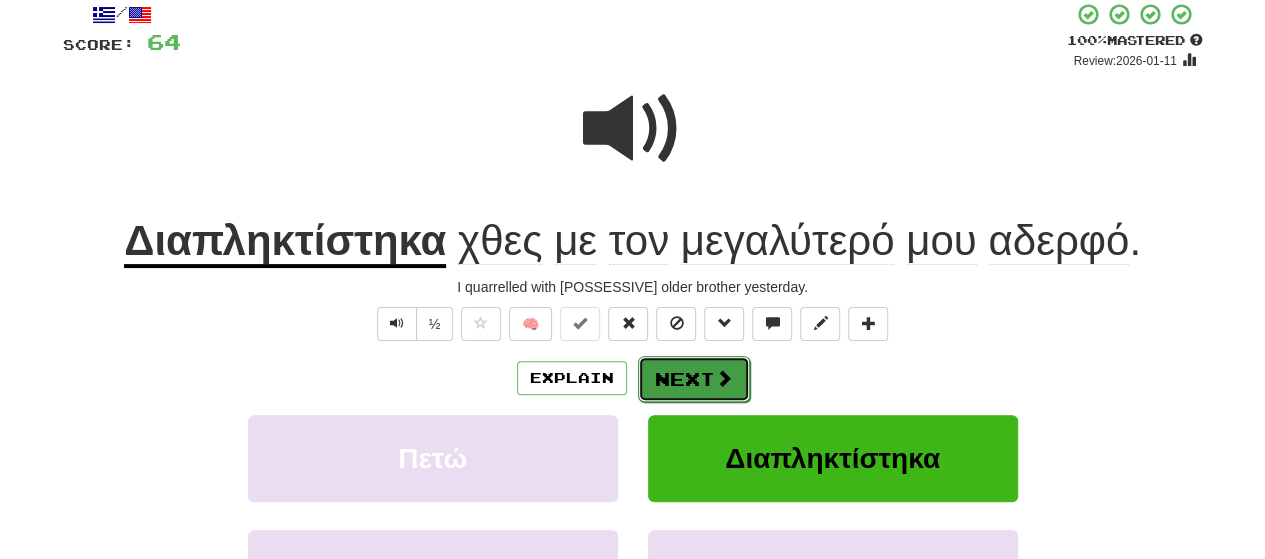 click on "Next" at bounding box center [694, 379] 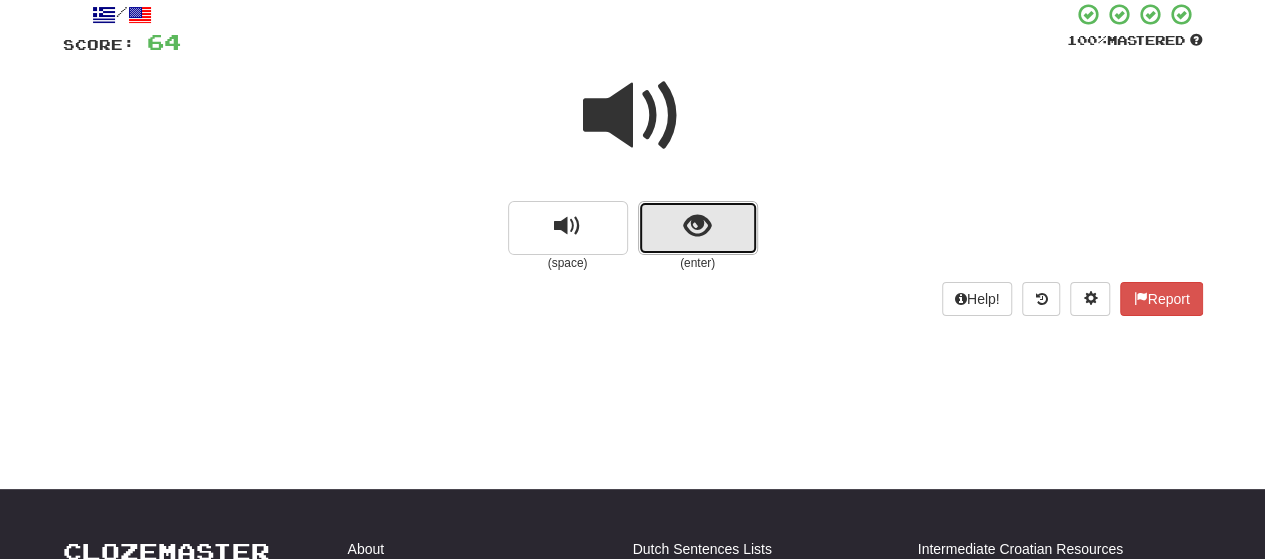click at bounding box center (697, 226) 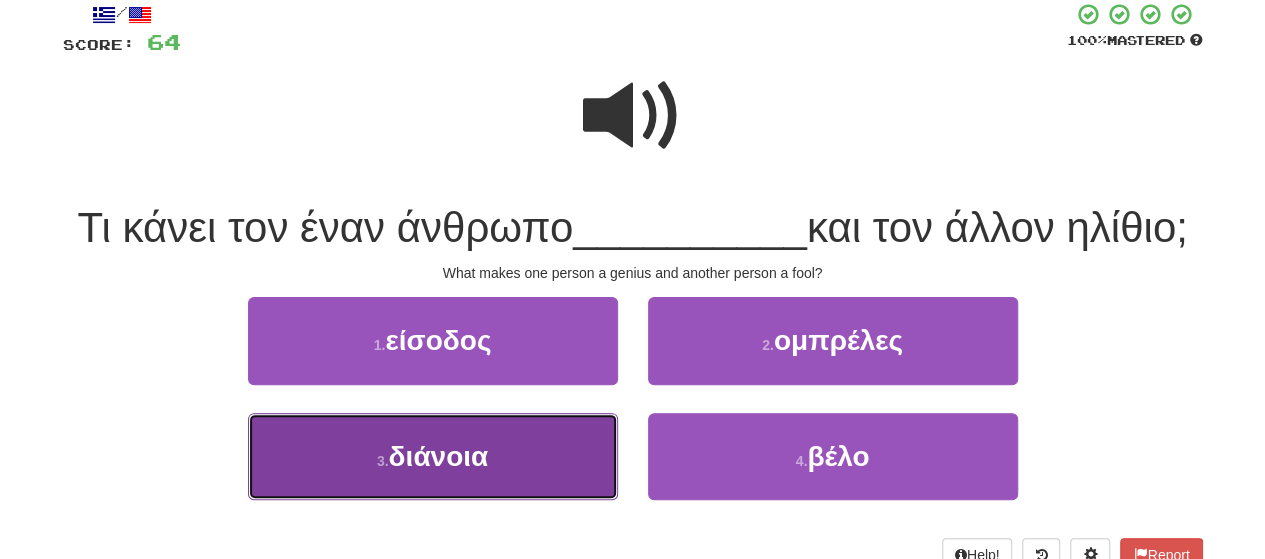 click on "3 .  διάνοια" at bounding box center [433, 456] 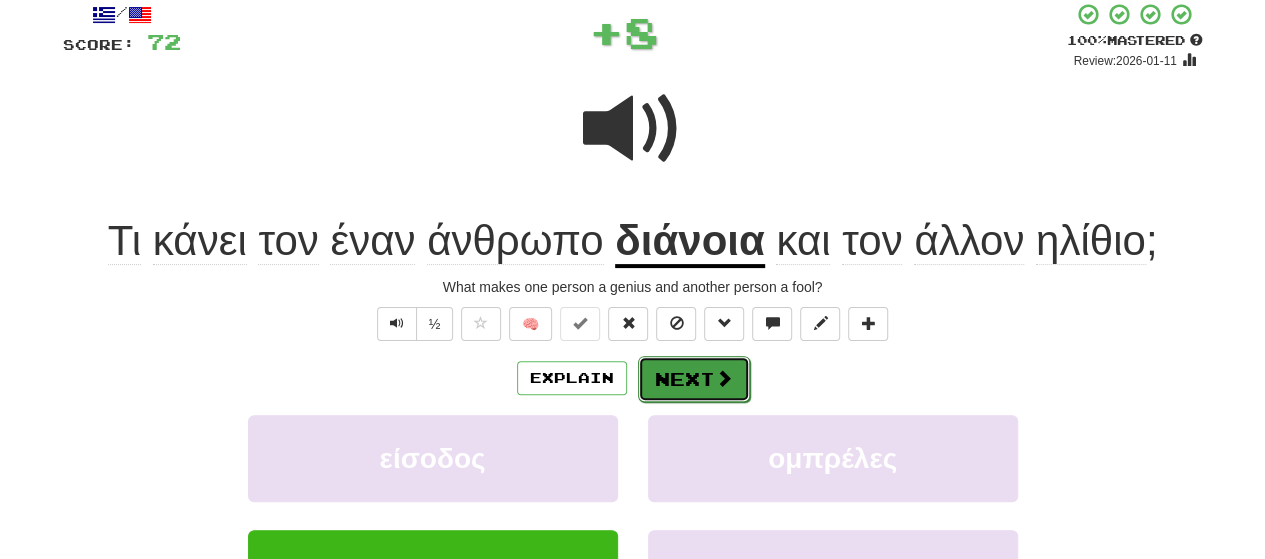 click on "Next" at bounding box center (694, 379) 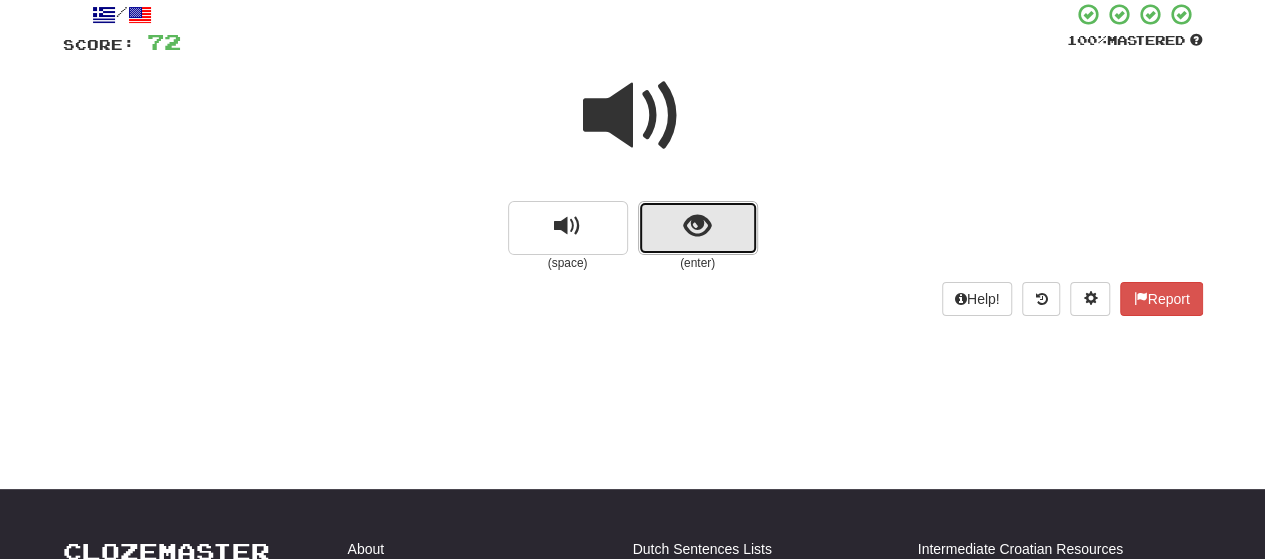 click at bounding box center [697, 226] 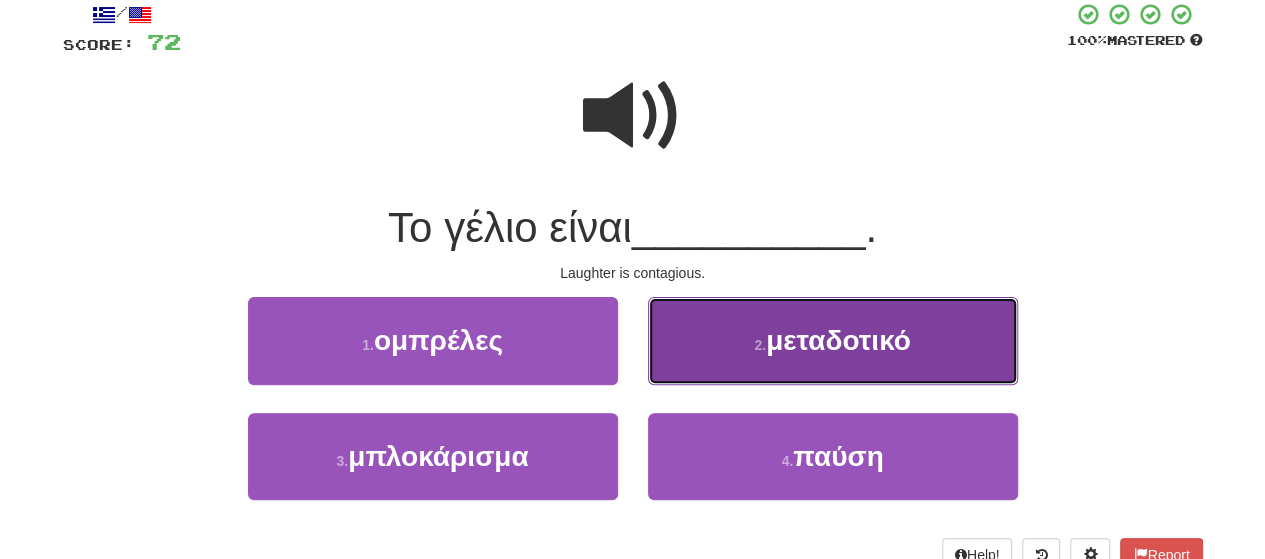 click on "2 .  μεταδοτικό" at bounding box center [833, 340] 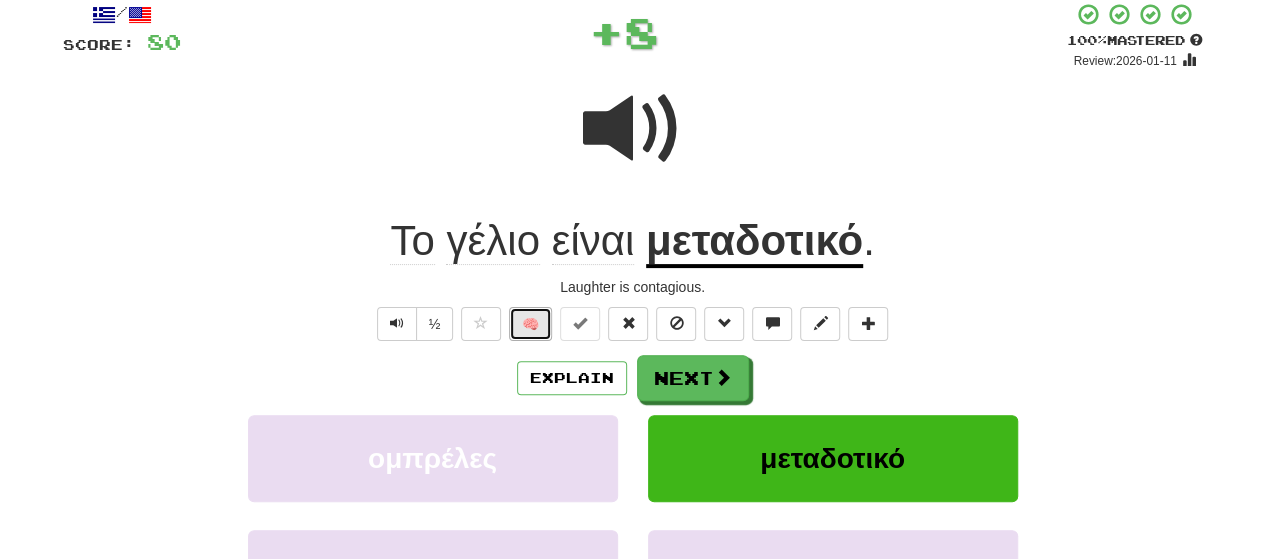 click on "🧠" at bounding box center [530, 324] 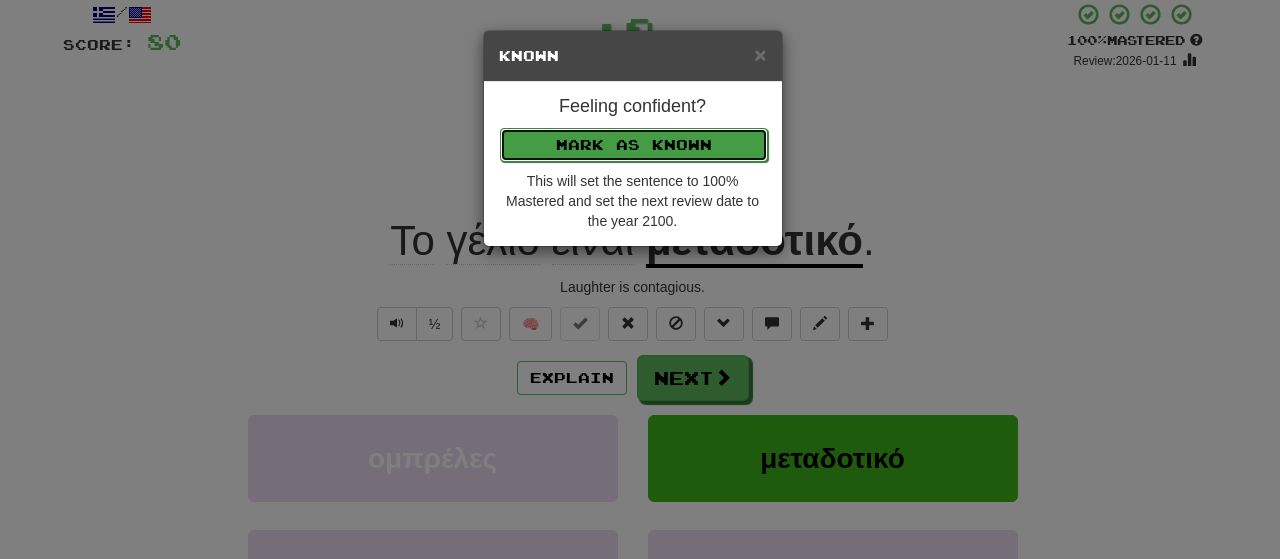 click on "Mark as Known" at bounding box center (634, 145) 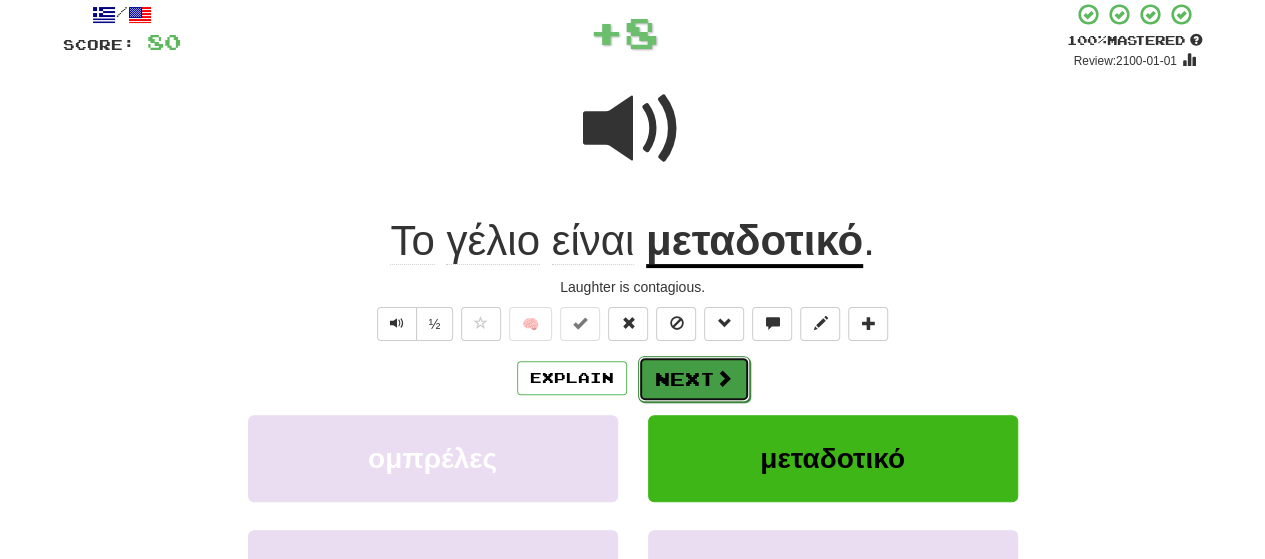 click on "Next" at bounding box center (694, 379) 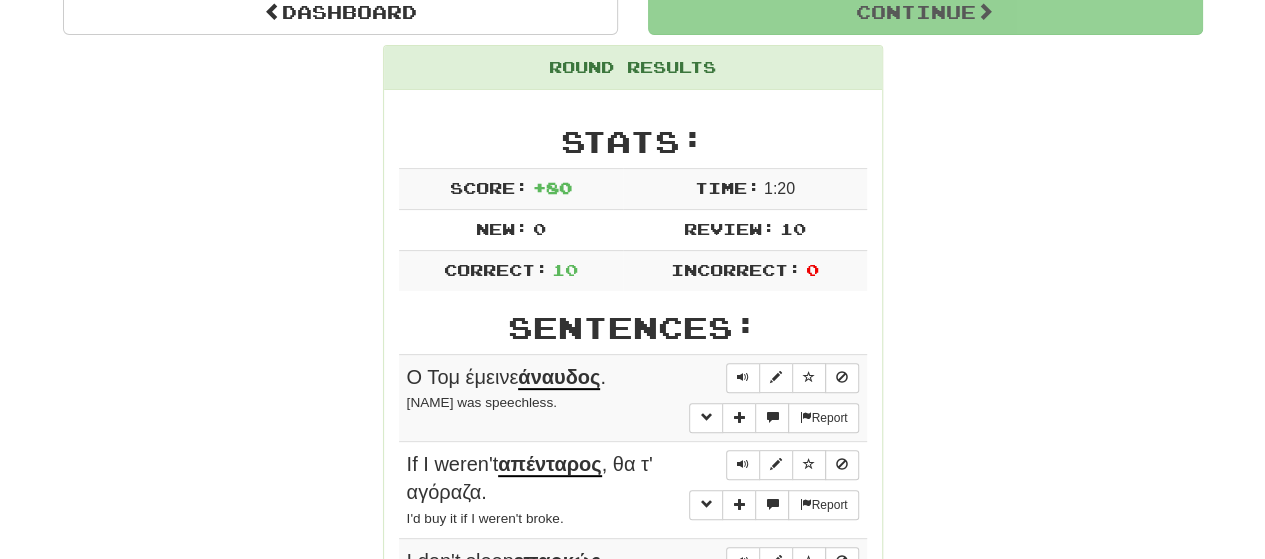 scroll, scrollTop: 207, scrollLeft: 0, axis: vertical 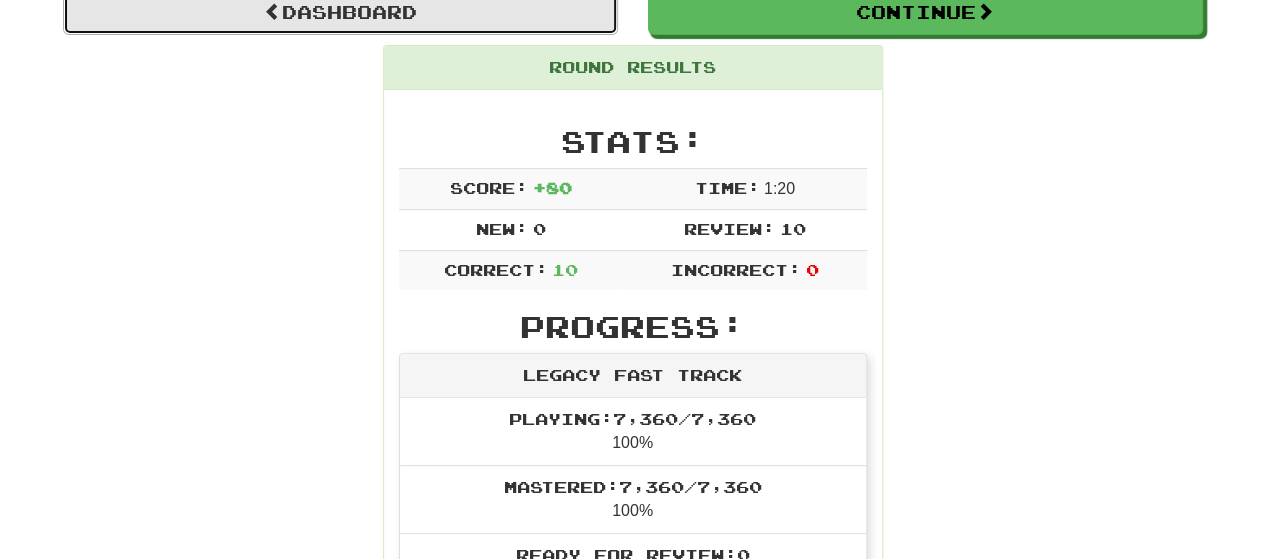 click on "Dashboard" at bounding box center (340, 12) 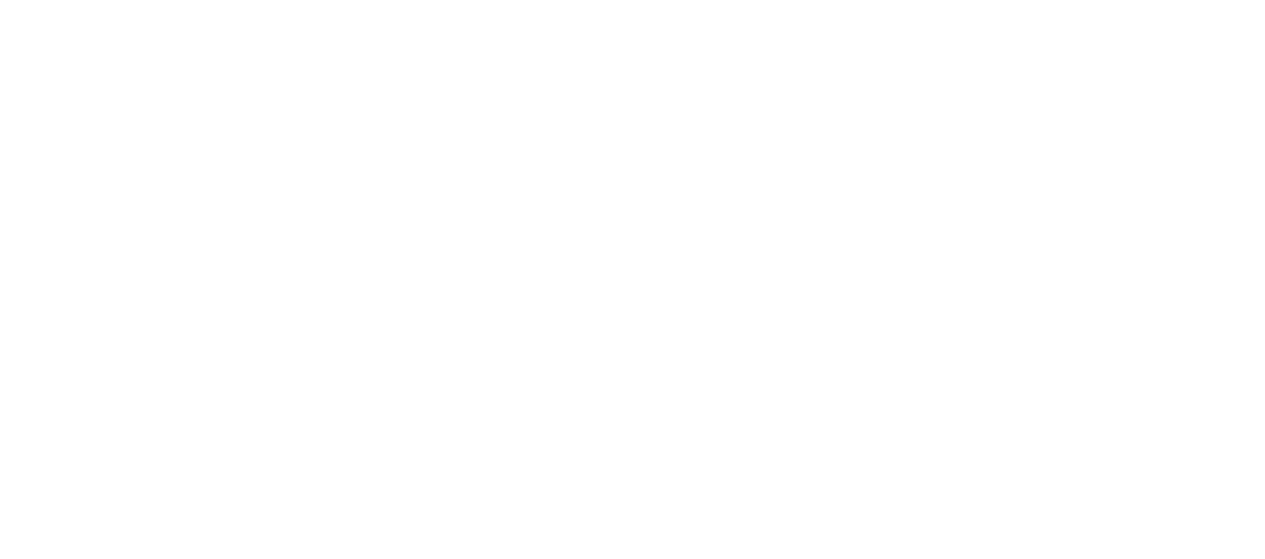 scroll, scrollTop: 0, scrollLeft: 0, axis: both 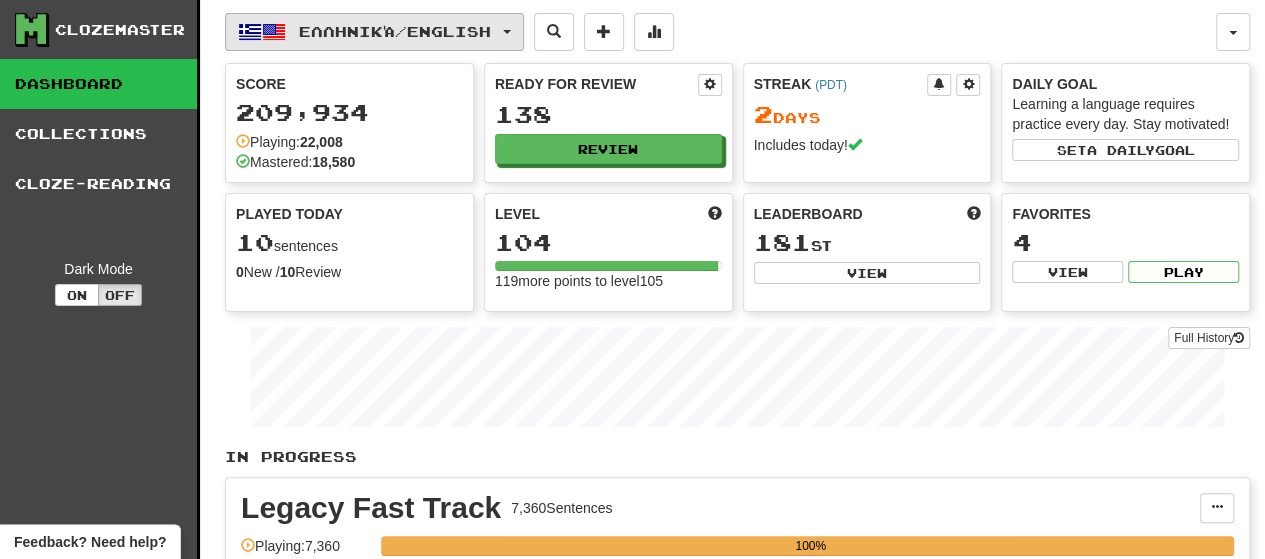 click at bounding box center (250, 32) 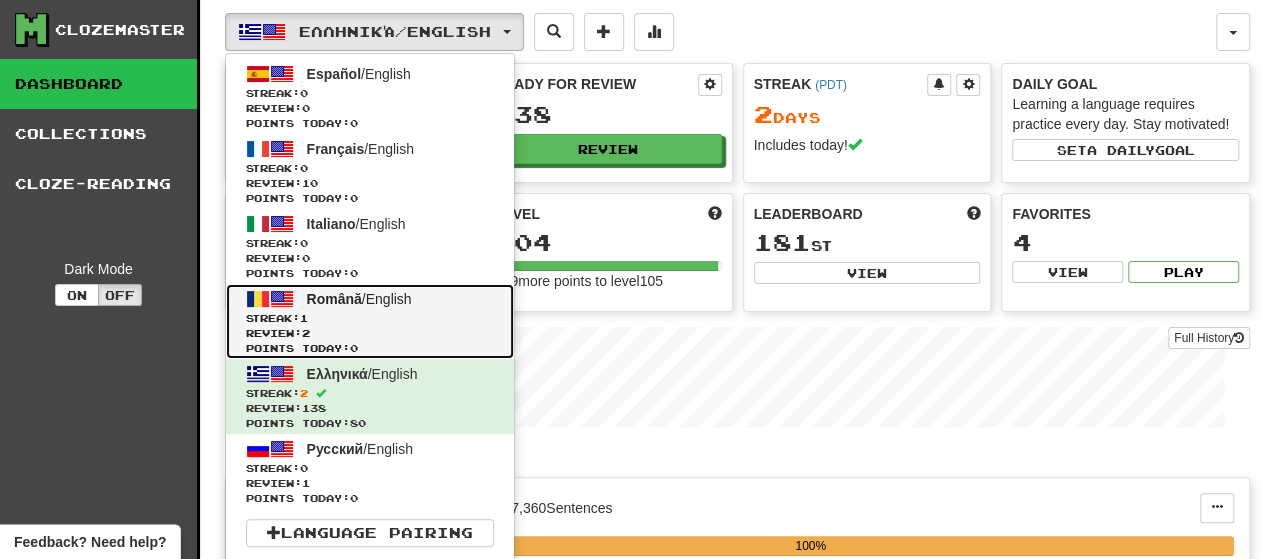click at bounding box center (282, 299) 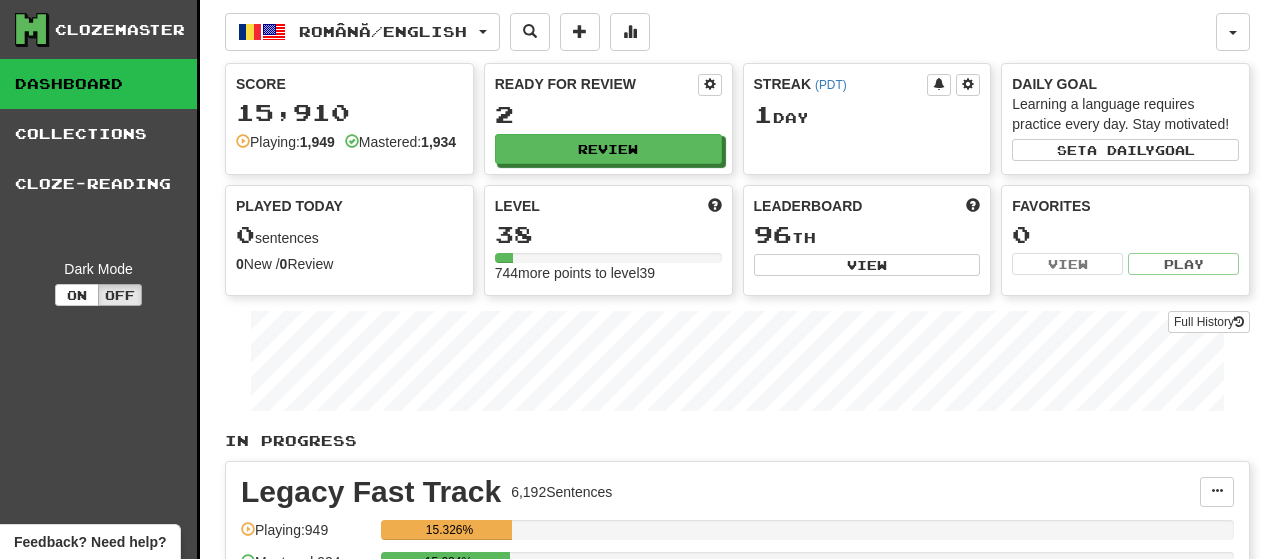scroll, scrollTop: 0, scrollLeft: 0, axis: both 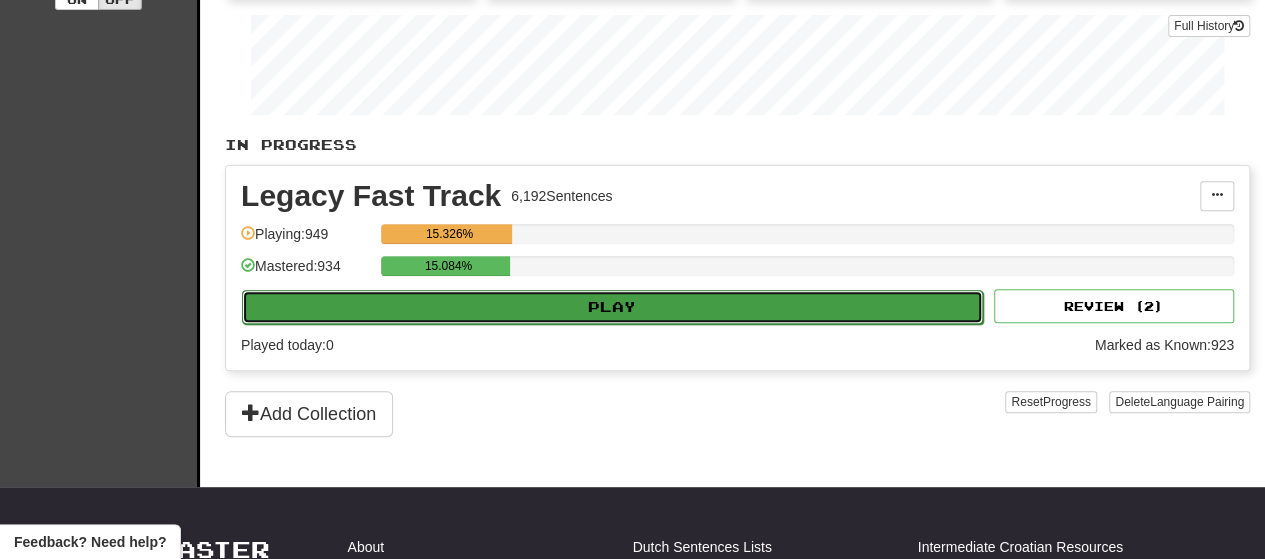 click on "Play" at bounding box center [612, 307] 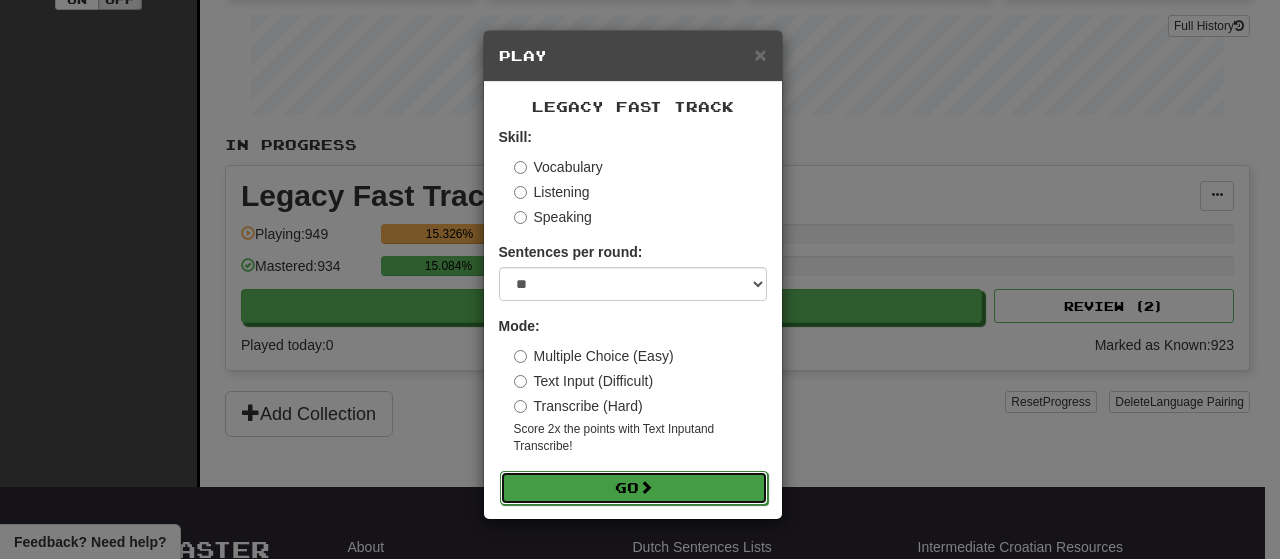 click on "Go" at bounding box center (634, 488) 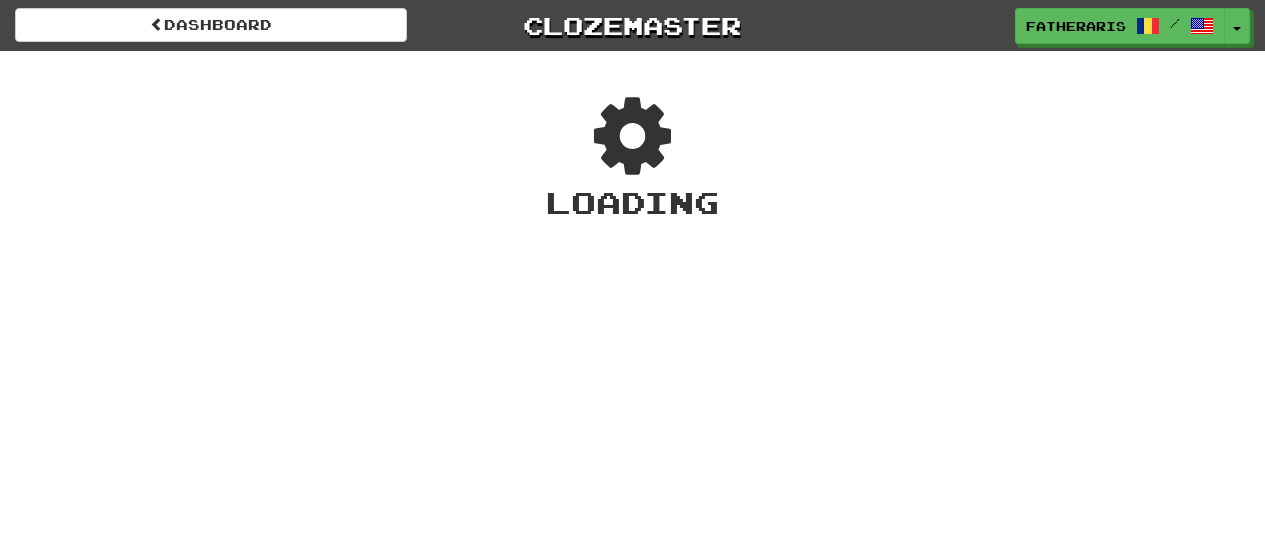 scroll, scrollTop: 0, scrollLeft: 0, axis: both 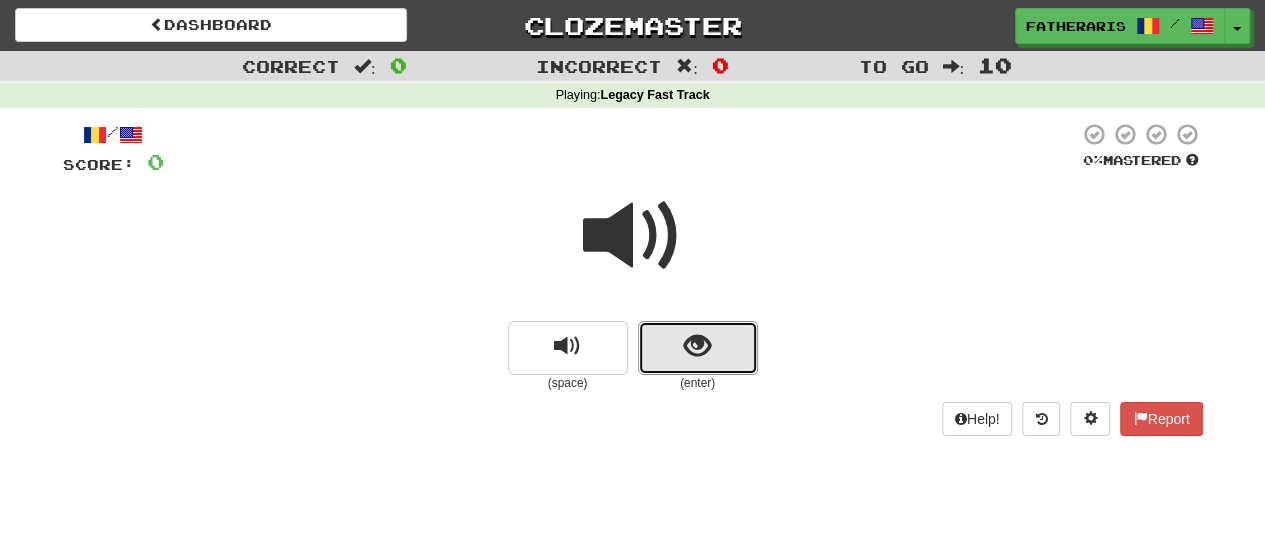 click at bounding box center [698, 348] 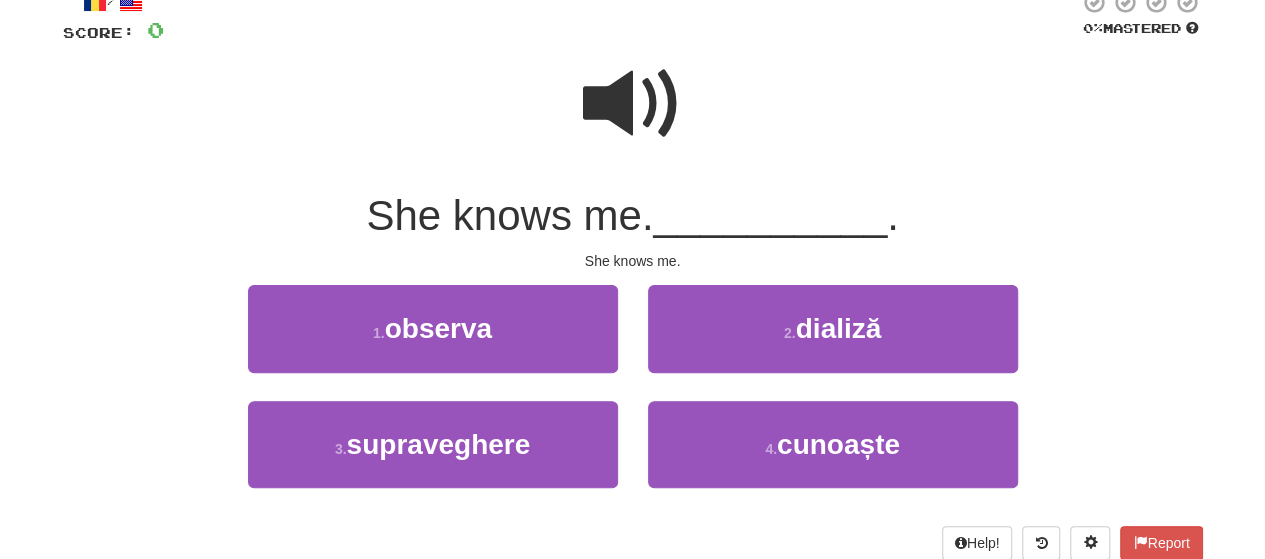 scroll, scrollTop: 137, scrollLeft: 0, axis: vertical 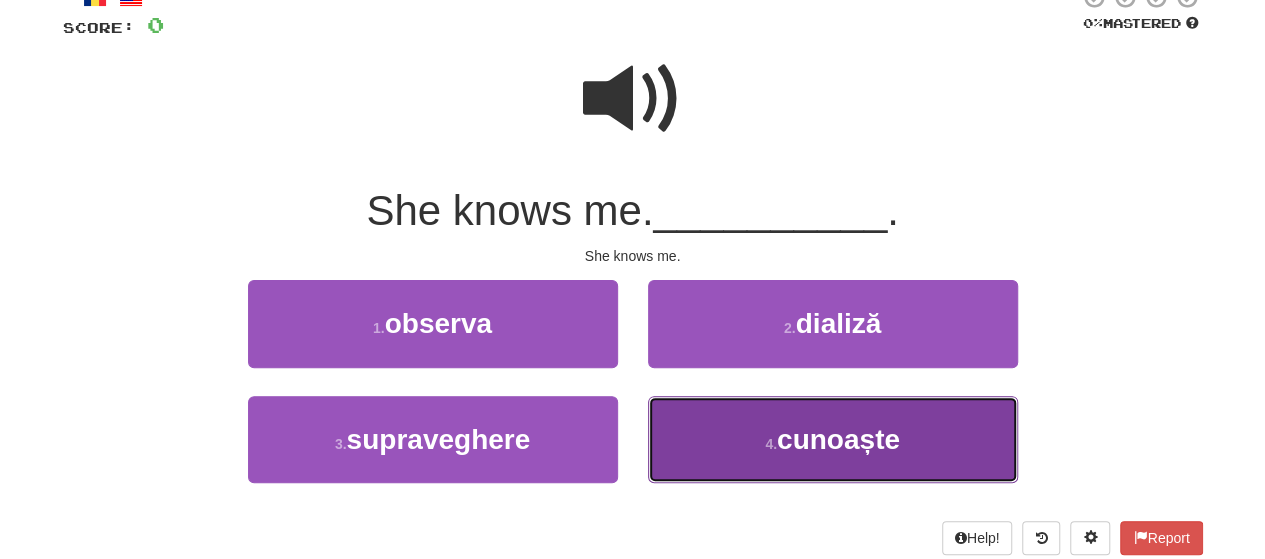 click on "4 .  cunoaște" at bounding box center (833, 439) 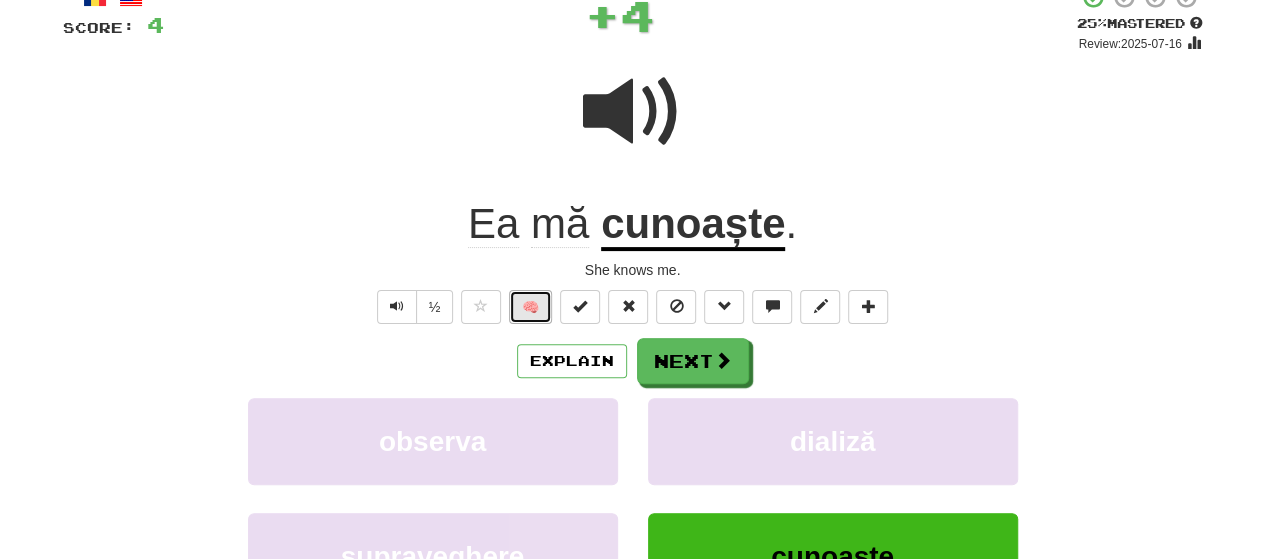 click on "🧠" at bounding box center [530, 307] 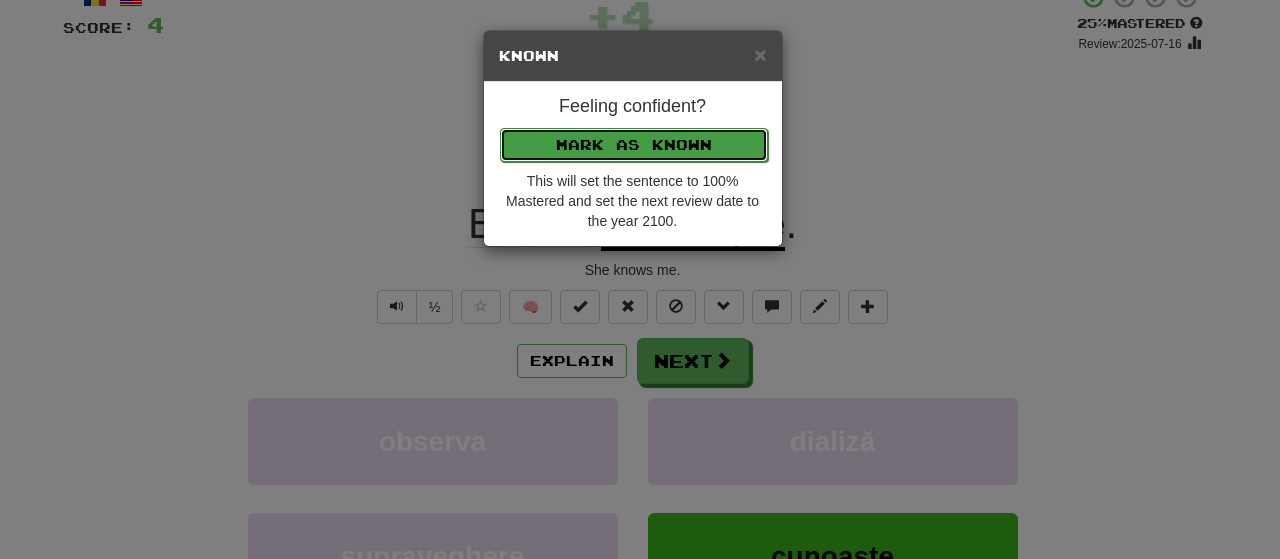 click on "Mark as Known" at bounding box center (634, 145) 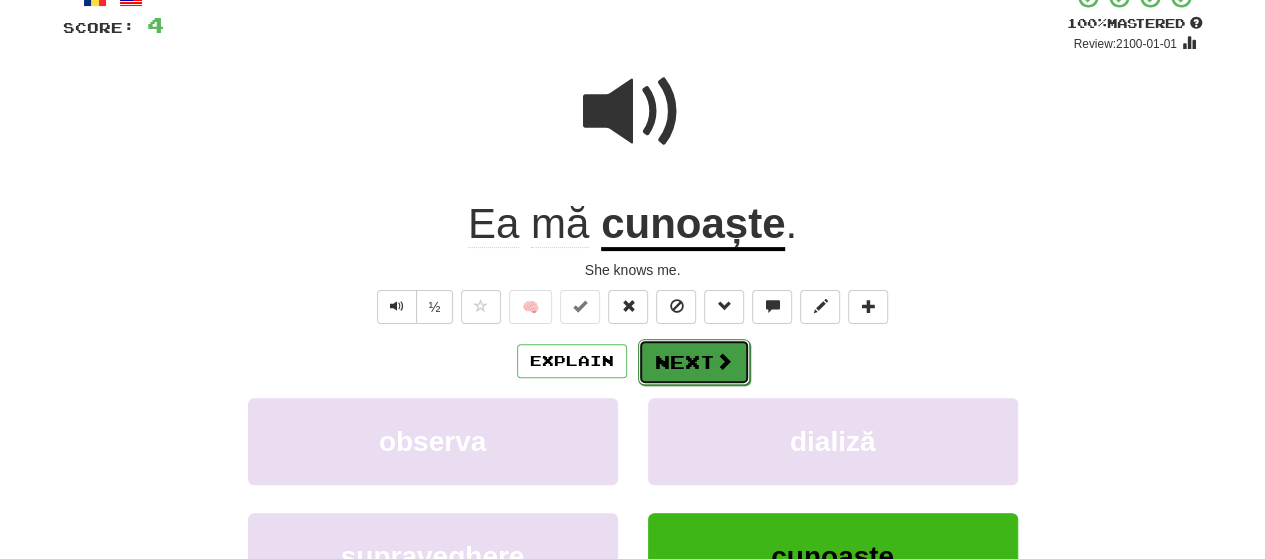 click on "Next" at bounding box center (694, 362) 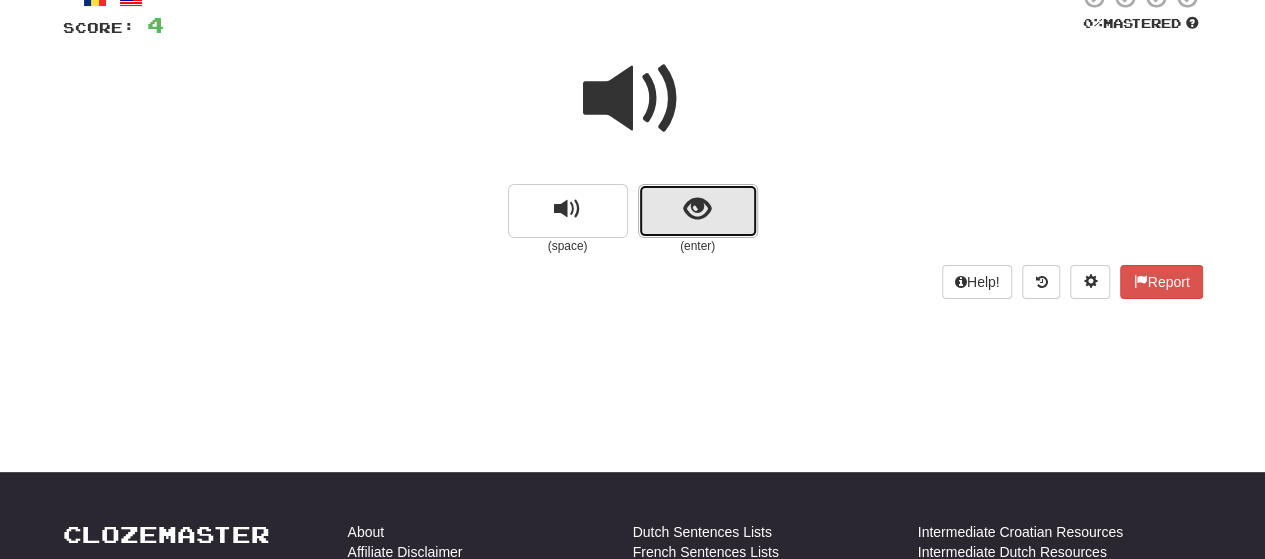 click at bounding box center (697, 209) 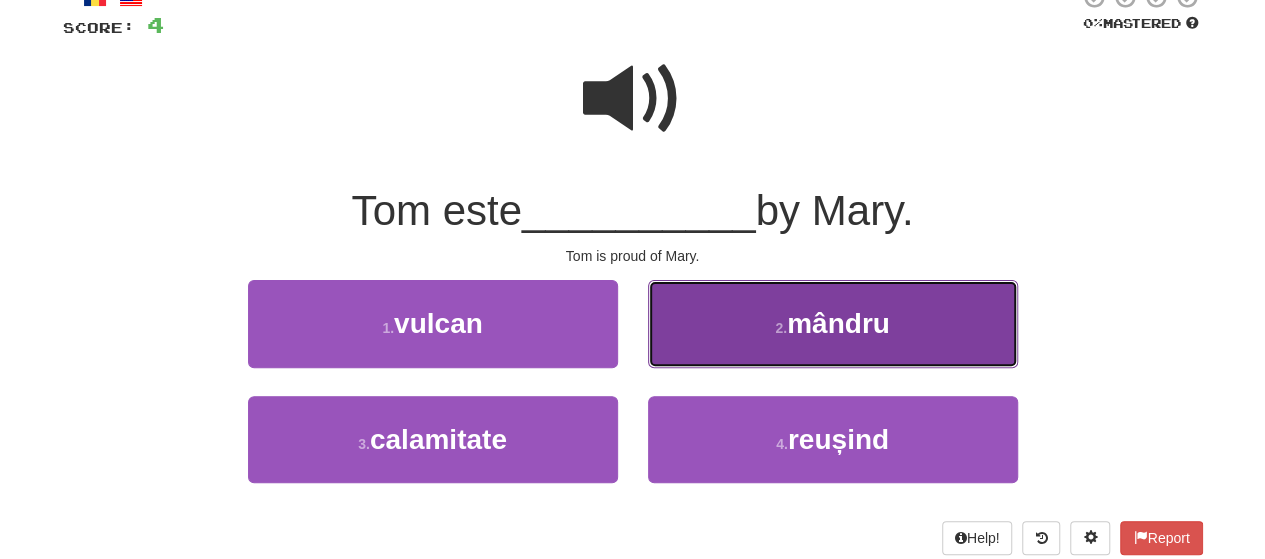 click on "2 ." at bounding box center [781, 328] 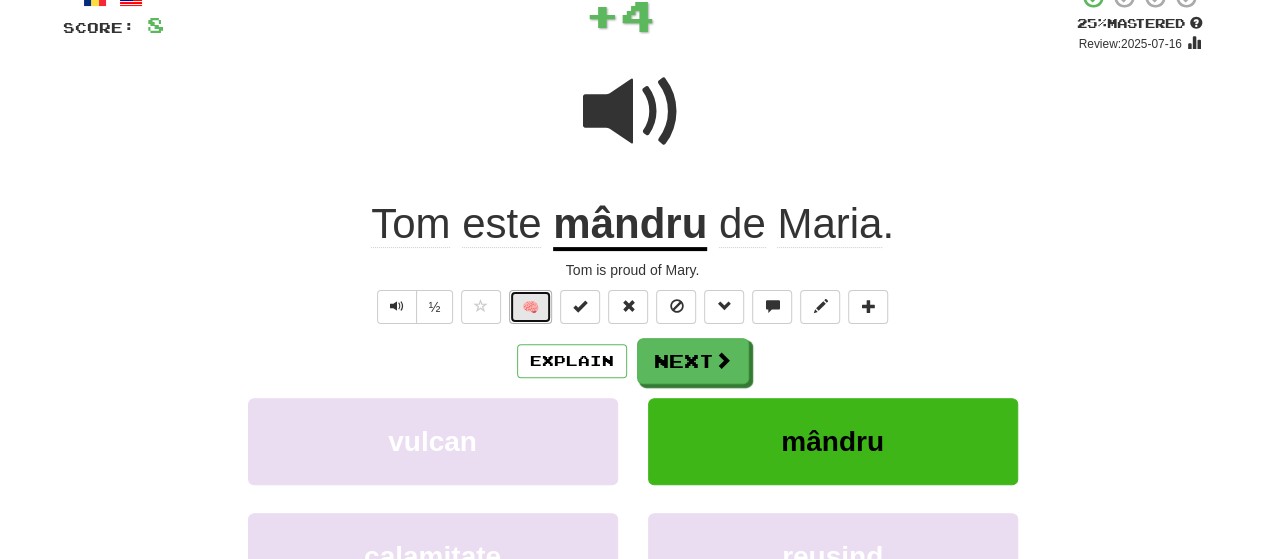 click on "🧠" at bounding box center (530, 307) 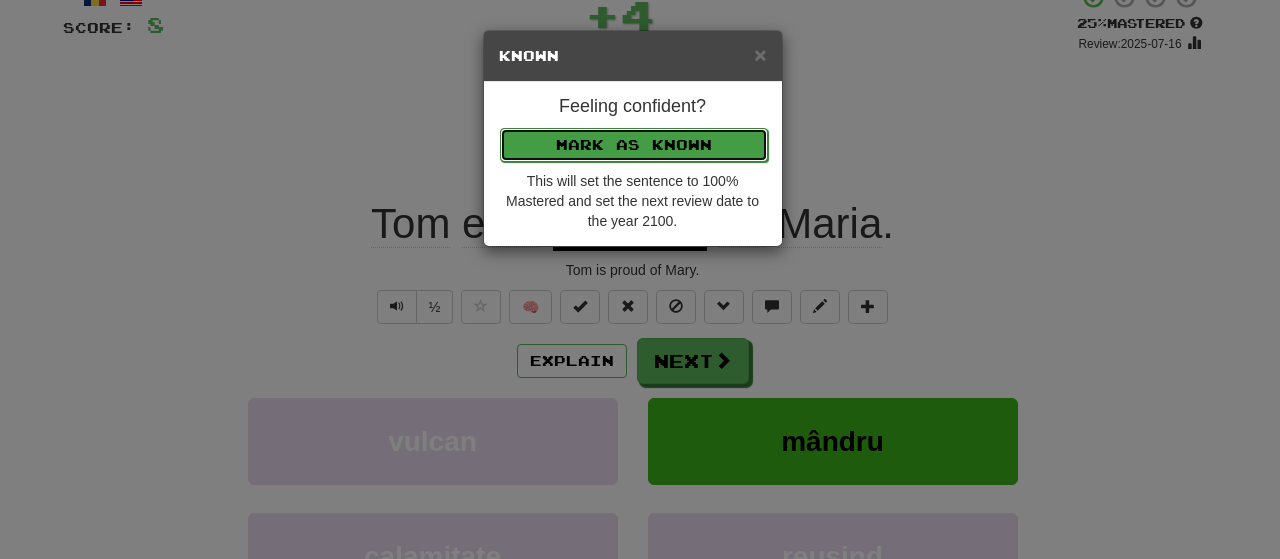 click on "Mark as Known" at bounding box center [634, 145] 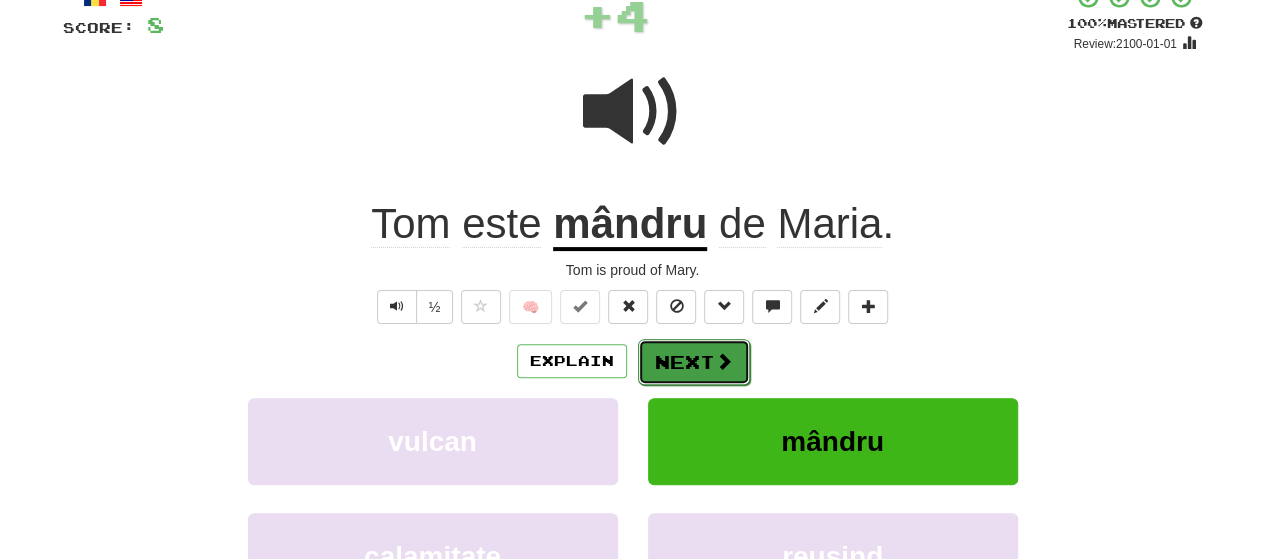 click on "Next" at bounding box center (694, 362) 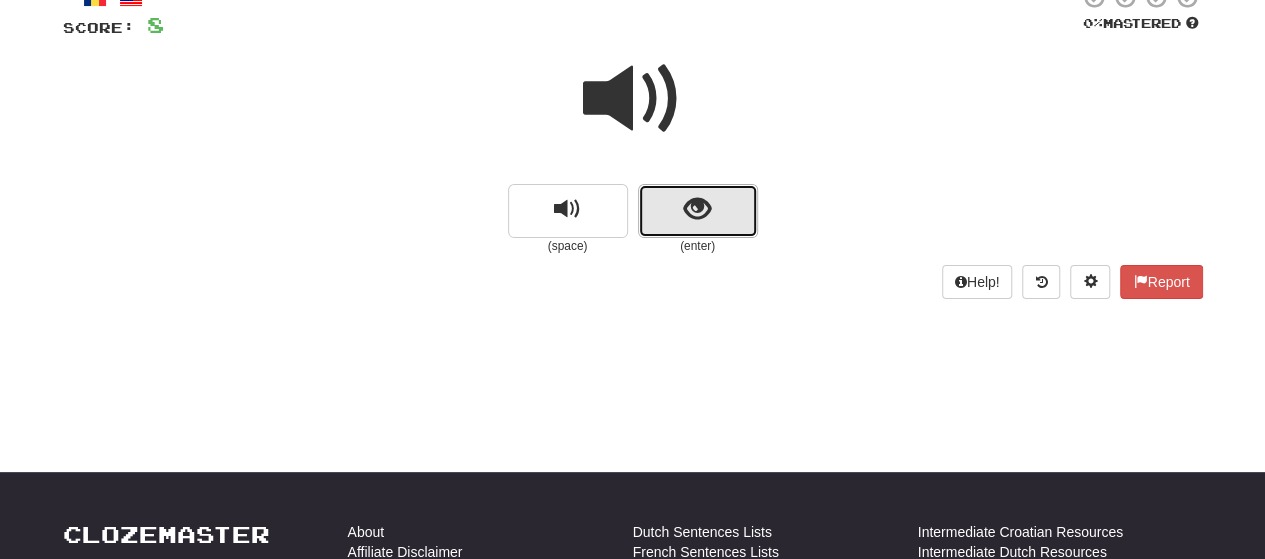 click at bounding box center (697, 209) 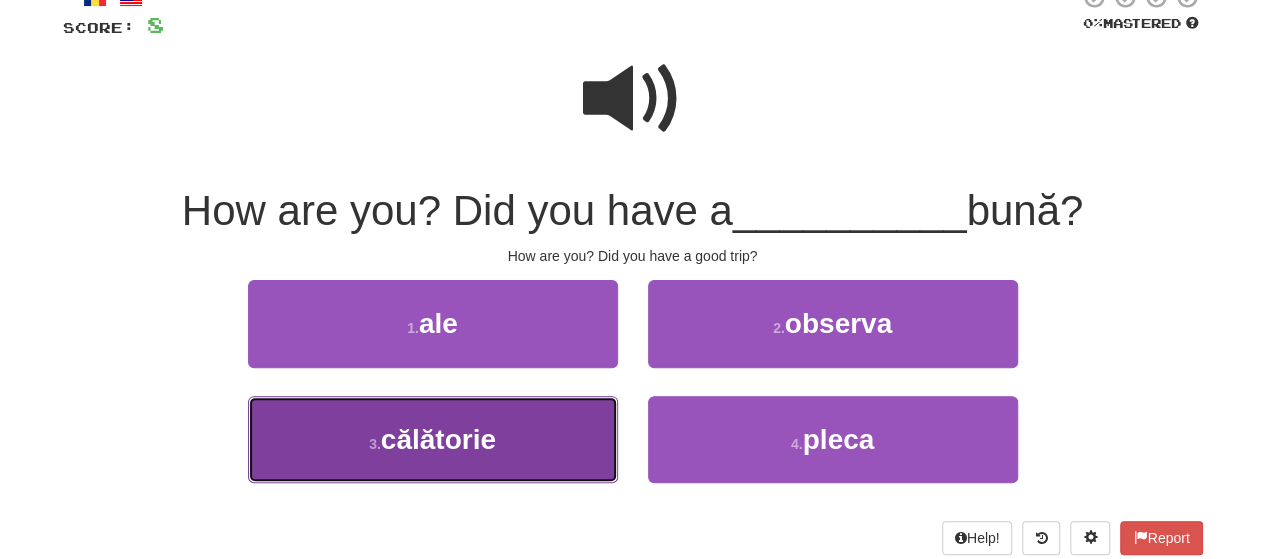 click on "3 .  călătorie" at bounding box center (433, 439) 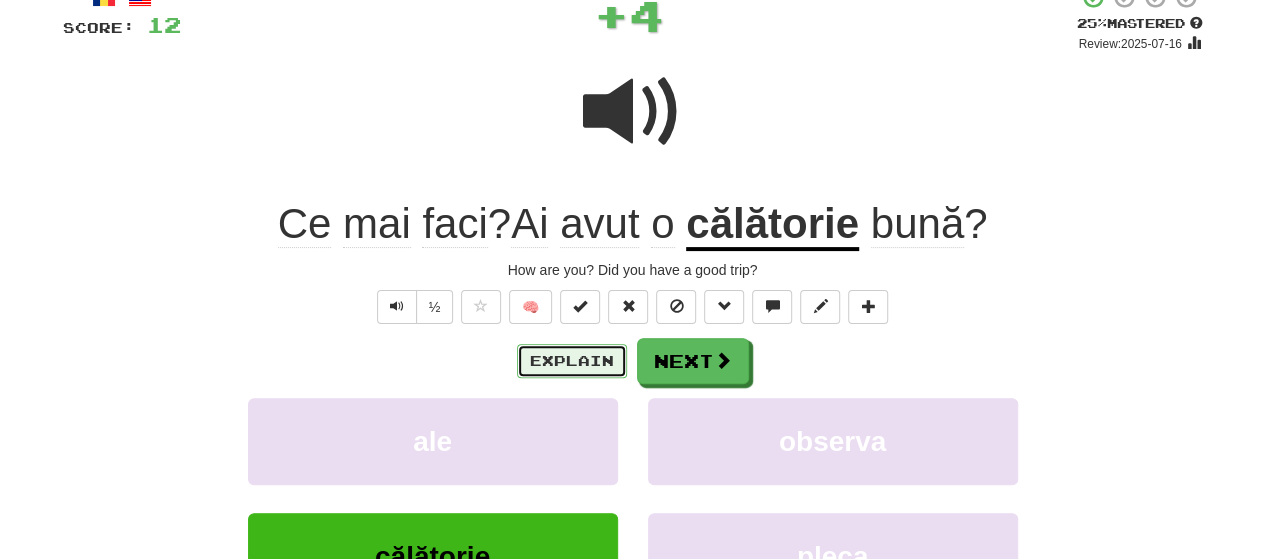 click on "Explain" at bounding box center [572, 361] 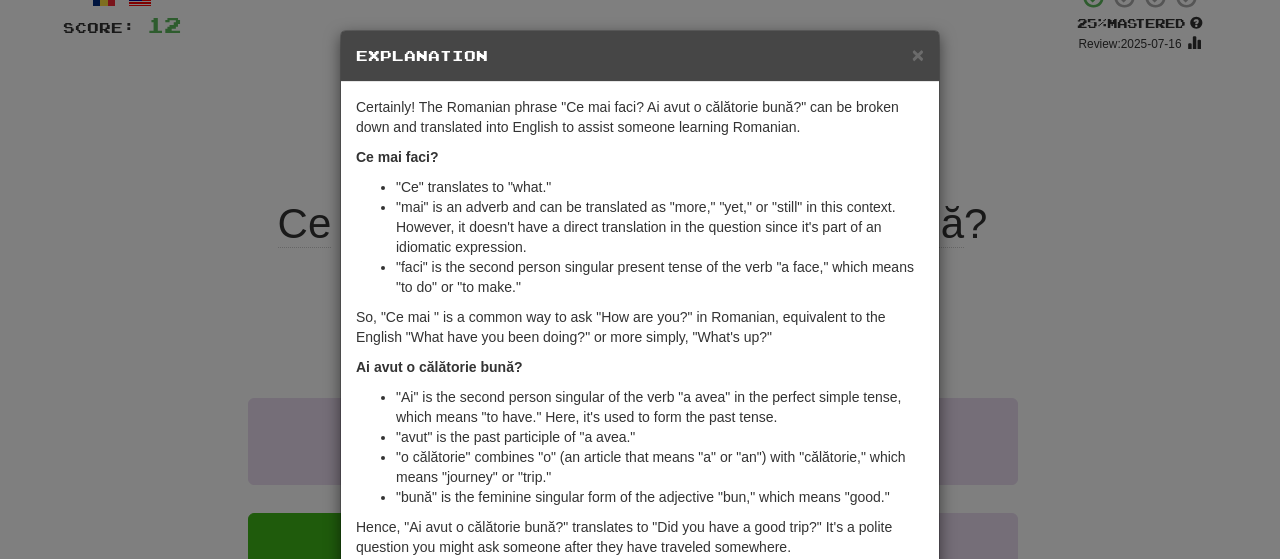 click on "× Explanation" at bounding box center [640, 56] 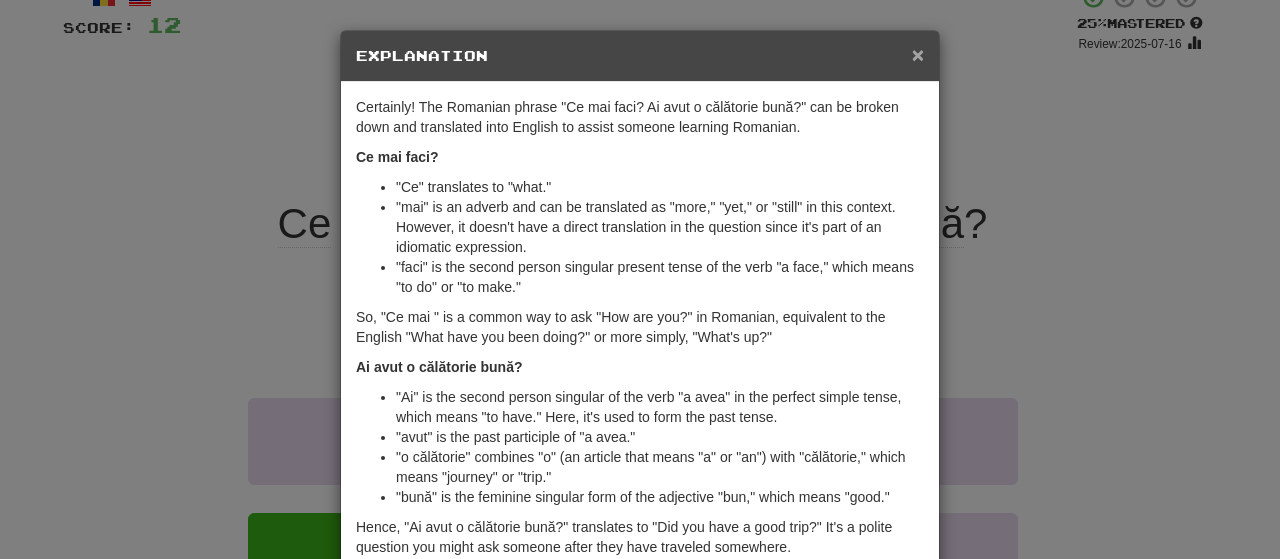 click on "×" at bounding box center (918, 54) 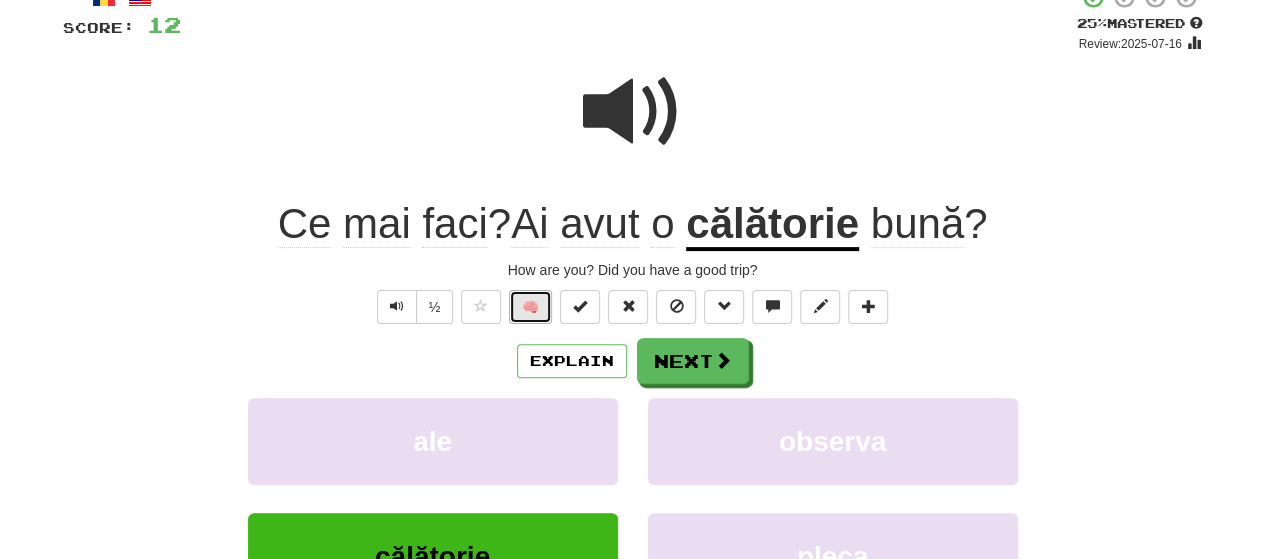 click on "🧠" at bounding box center [530, 307] 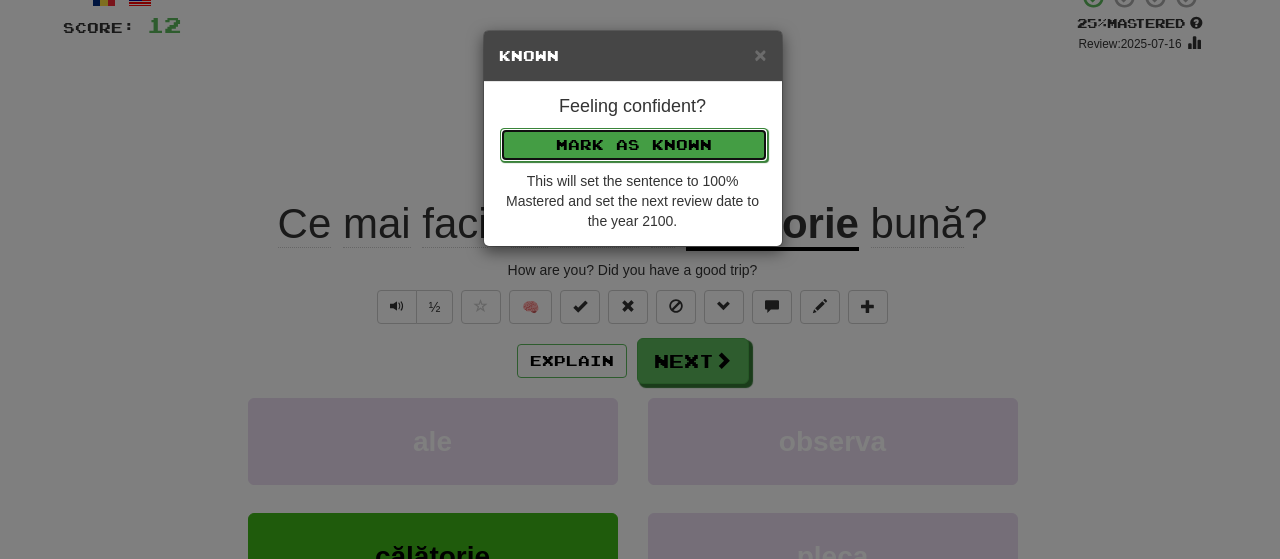 click on "Mark as Known" at bounding box center [634, 145] 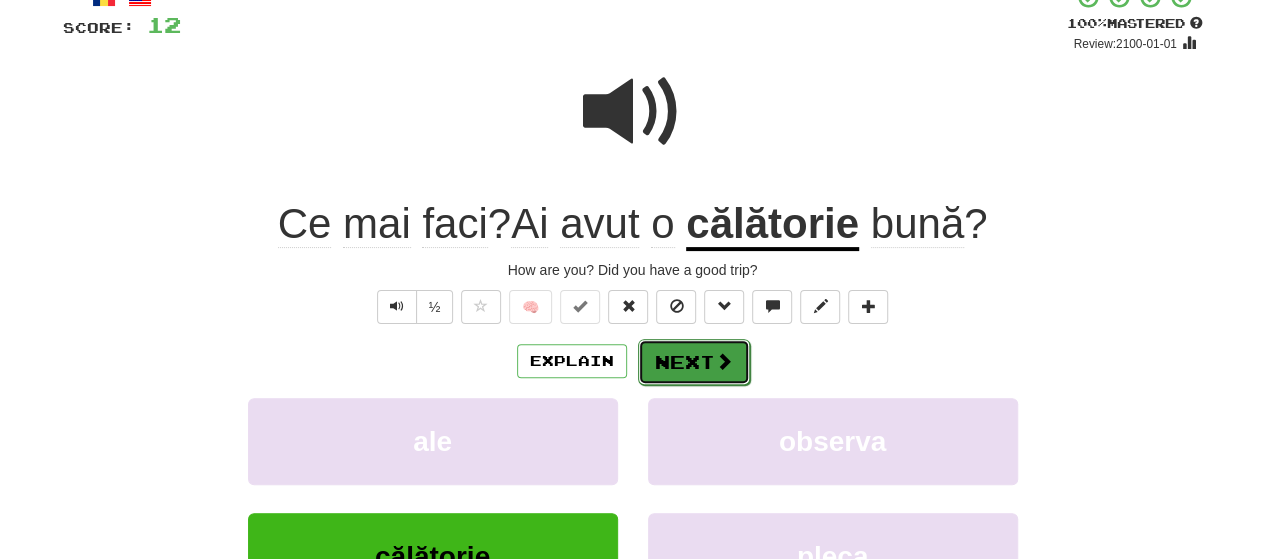 click on "Next" at bounding box center [694, 362] 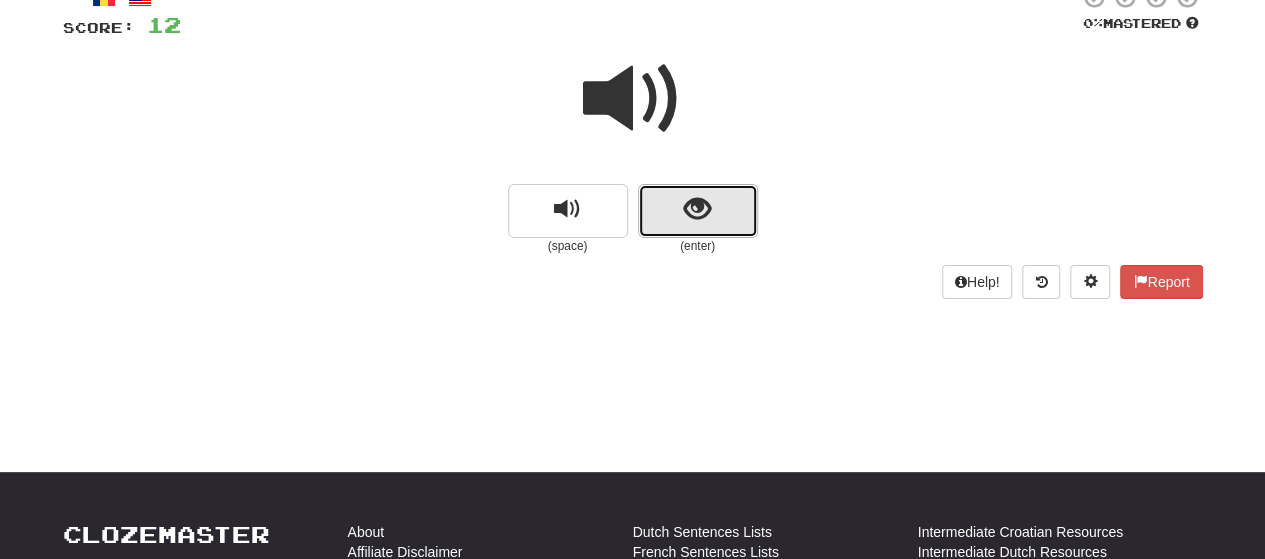 click at bounding box center (697, 209) 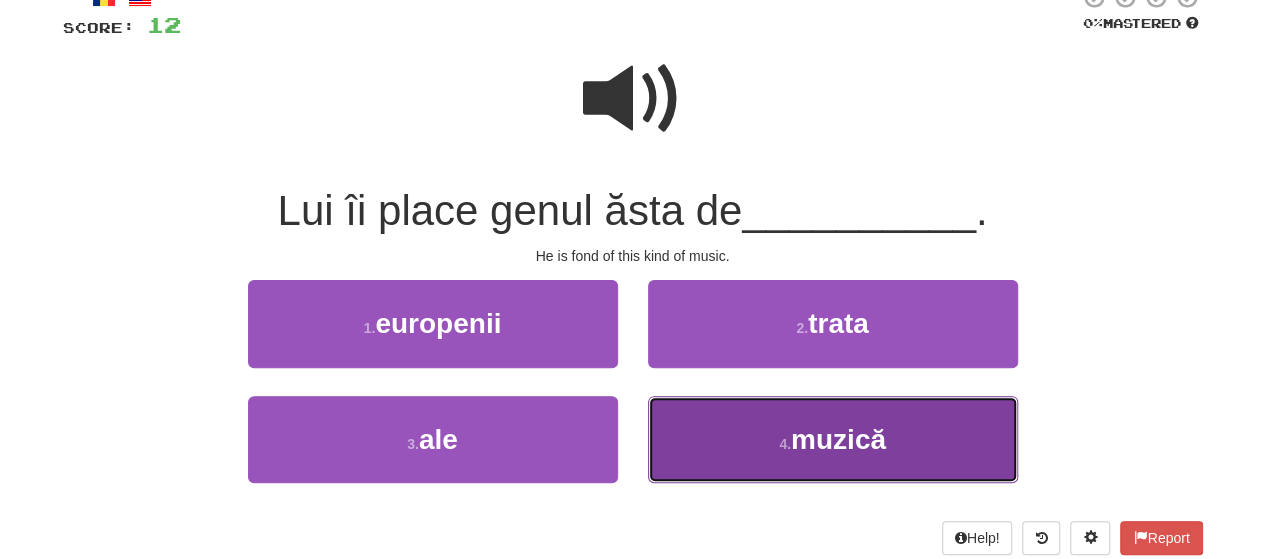click on "4 .  muzică" at bounding box center (833, 439) 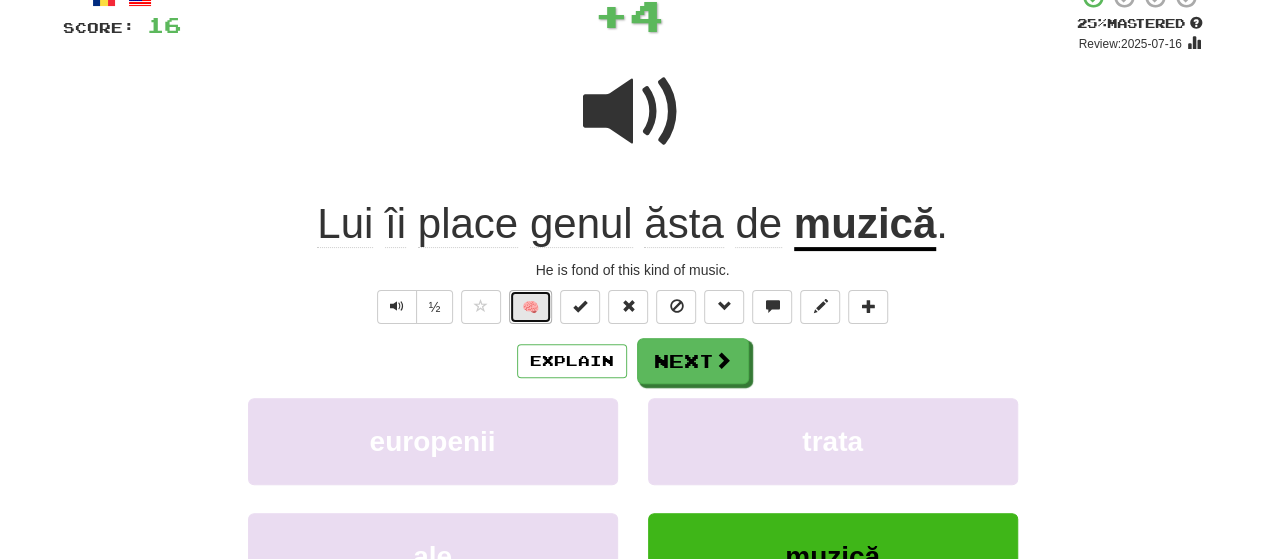click on "🧠" at bounding box center [530, 307] 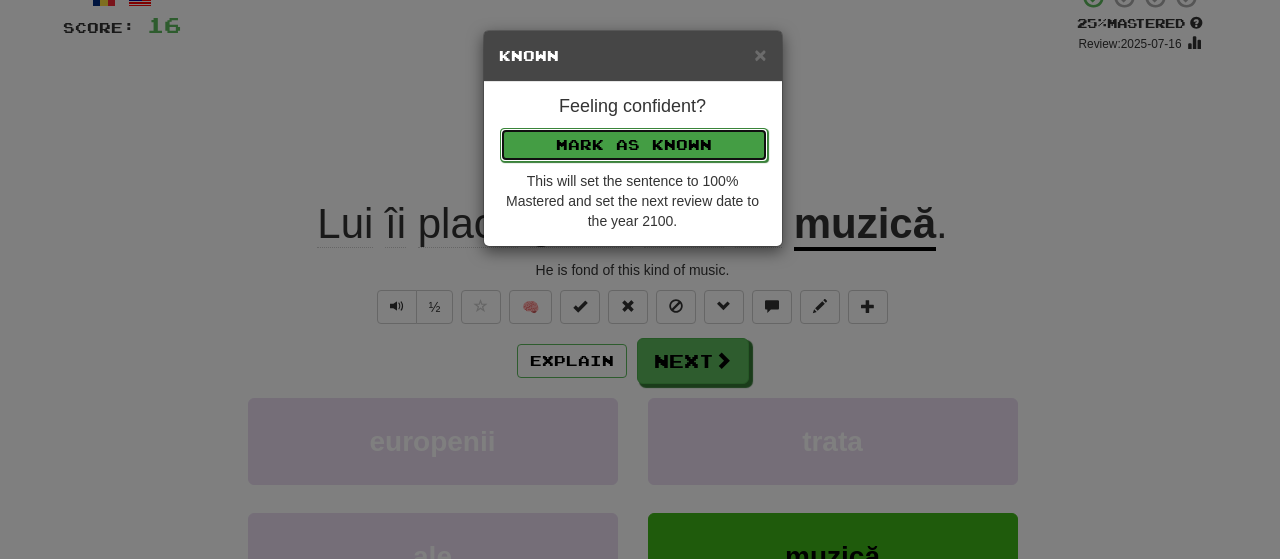 click on "Mark as Known" at bounding box center [634, 145] 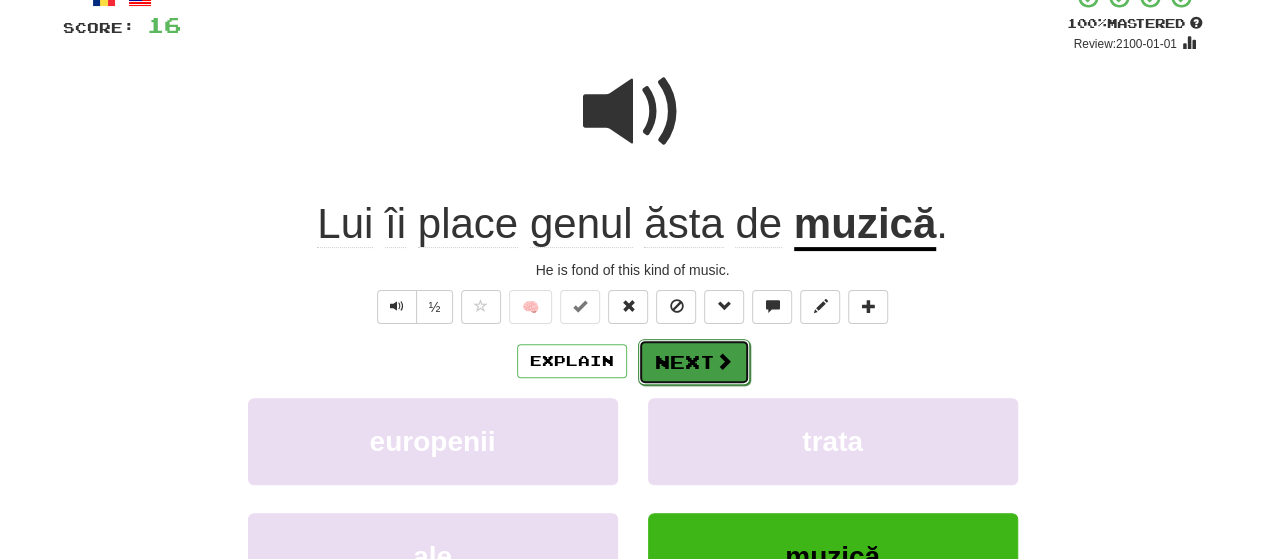 click on "Next" at bounding box center (694, 362) 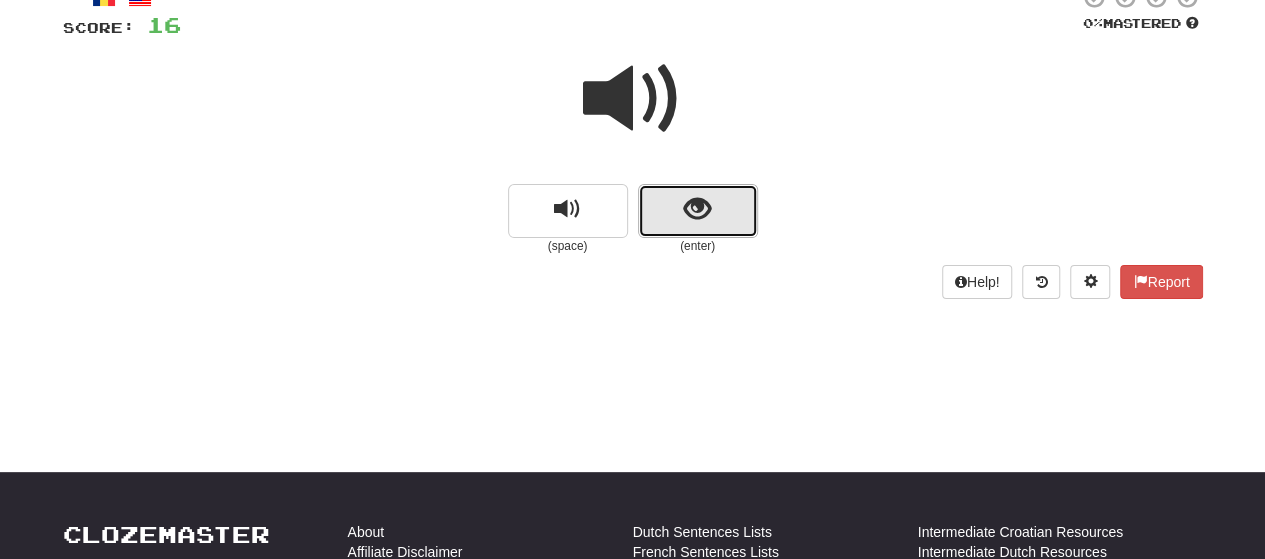 click at bounding box center [697, 209] 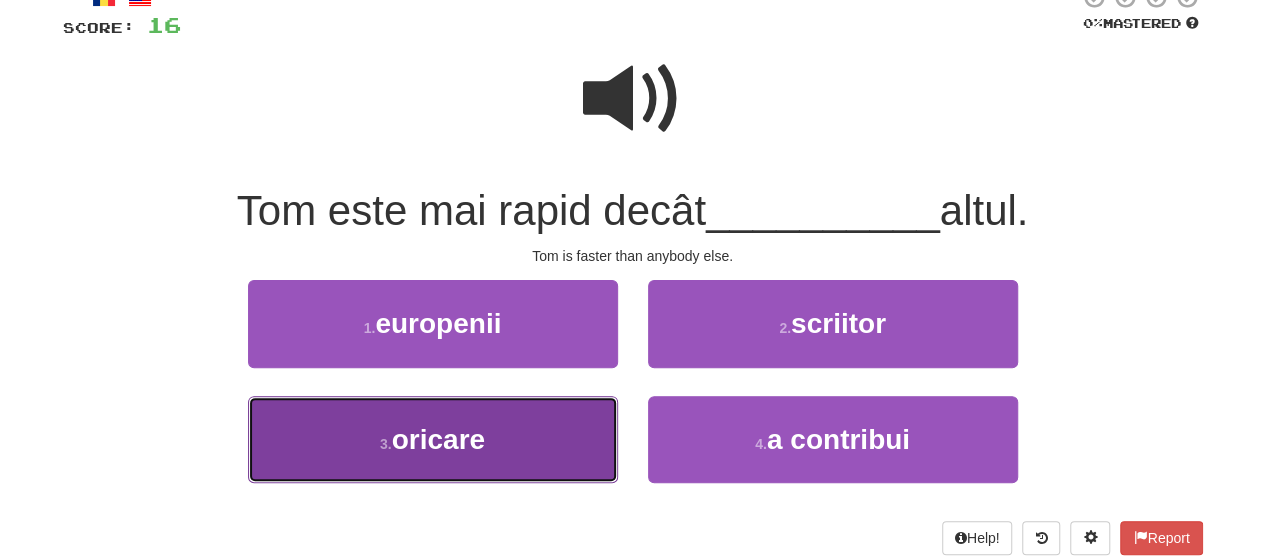 click on "3 .  oricare" at bounding box center (433, 439) 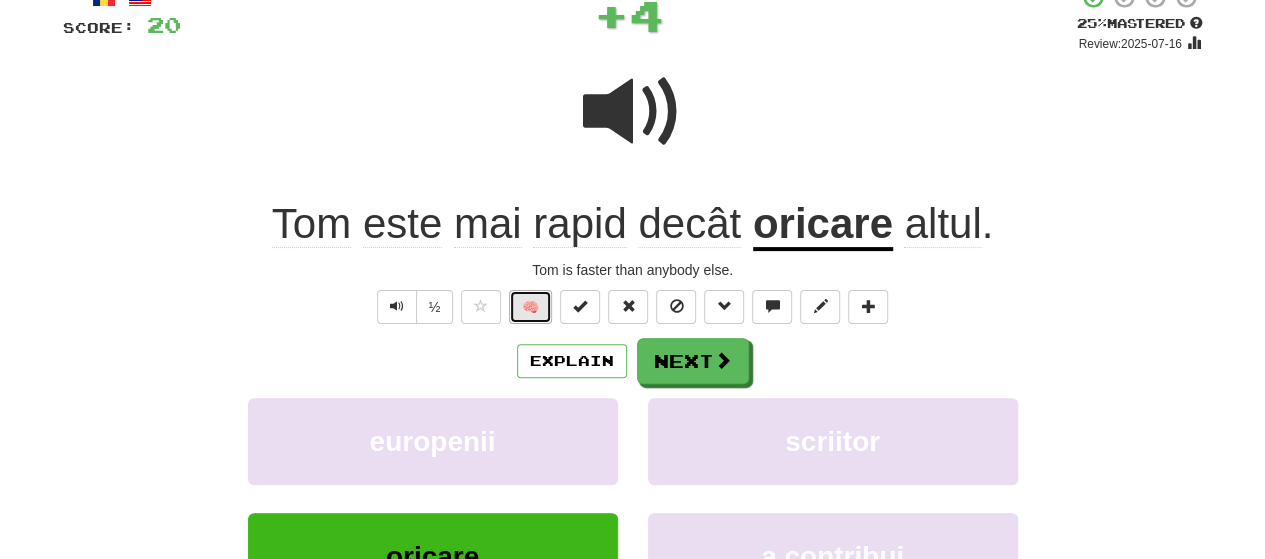 click on "🧠" at bounding box center (530, 307) 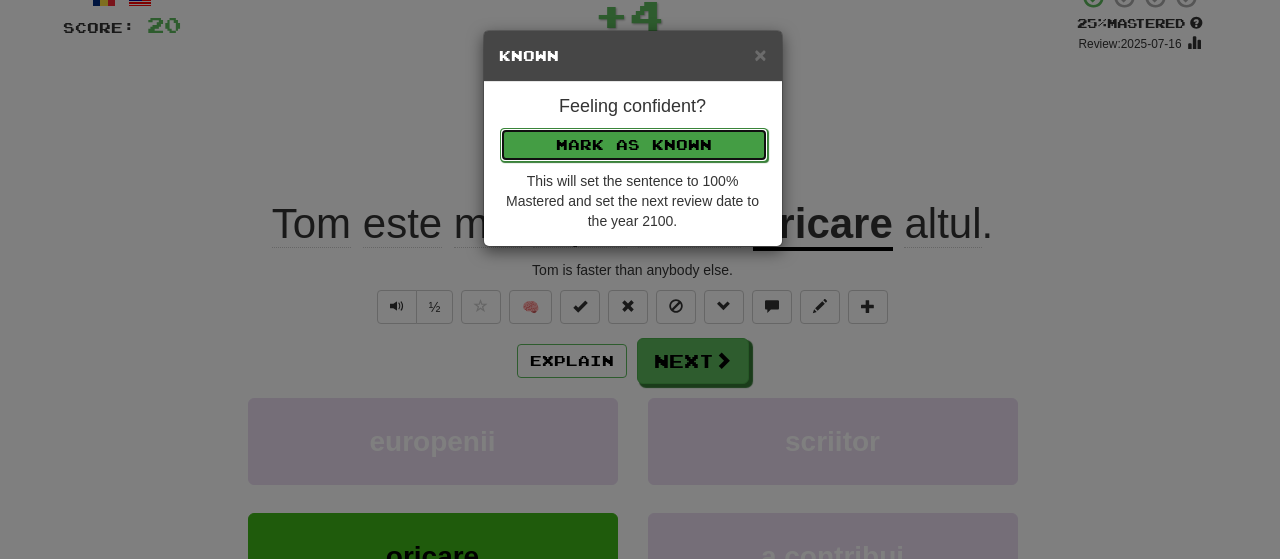 click on "Mark as Known" at bounding box center (634, 145) 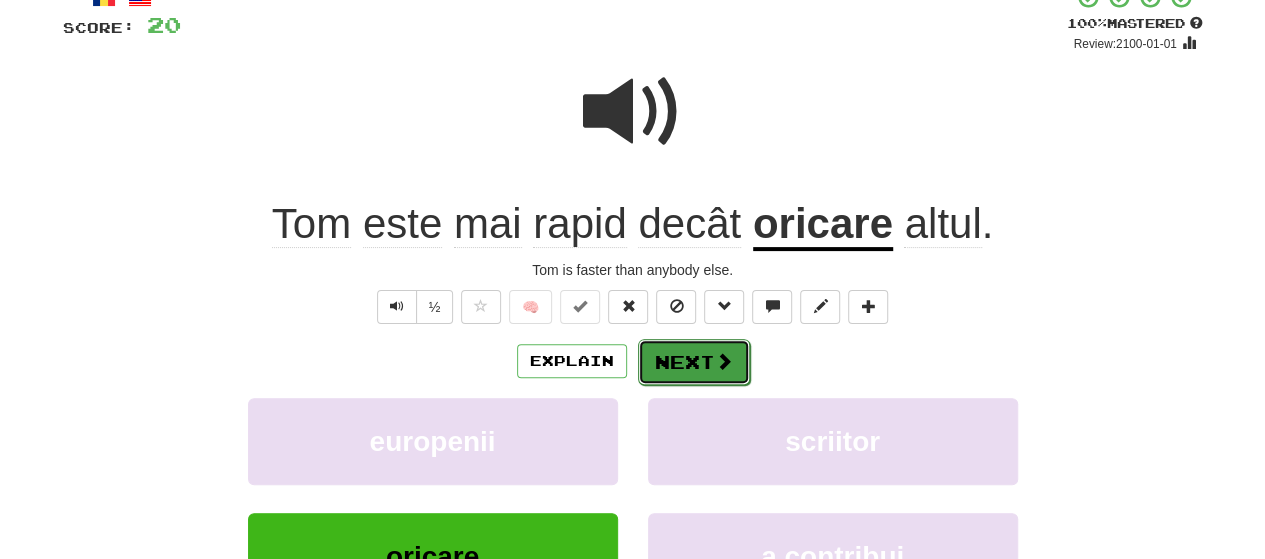 click on "Next" at bounding box center [694, 362] 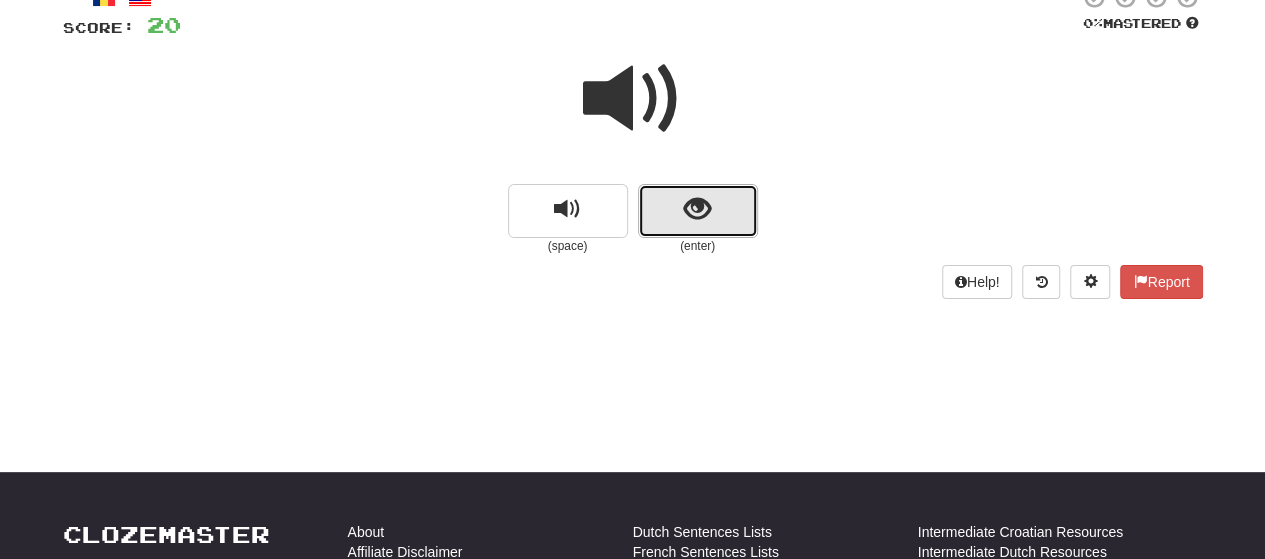 click at bounding box center (697, 209) 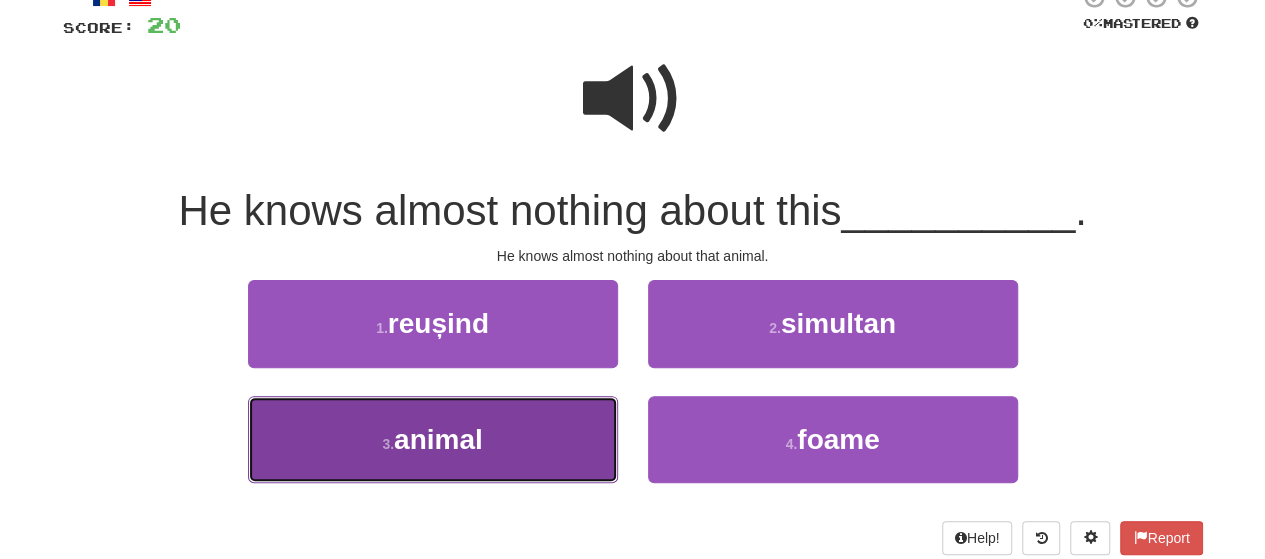 click on "3 .  animal" at bounding box center [433, 439] 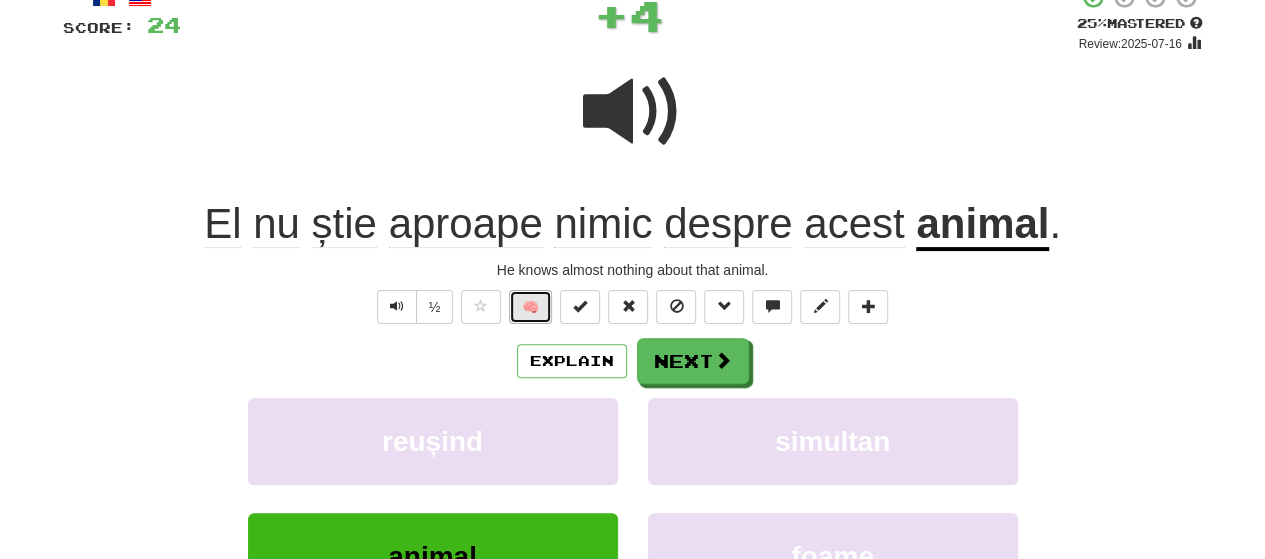 click on "🧠" at bounding box center (530, 307) 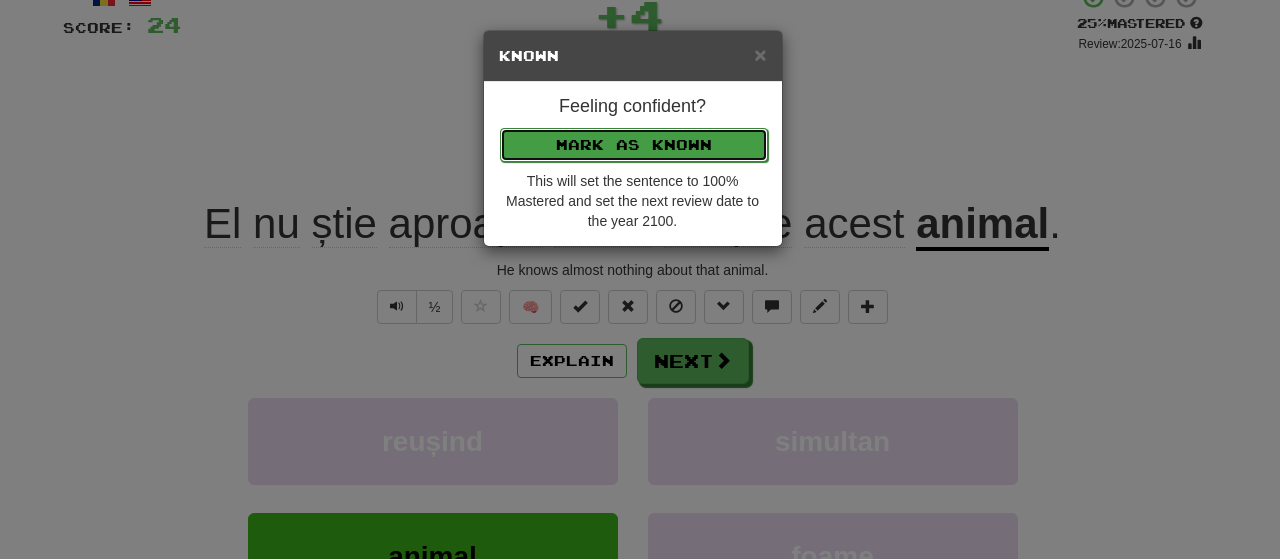 click on "Mark as Known" at bounding box center [634, 145] 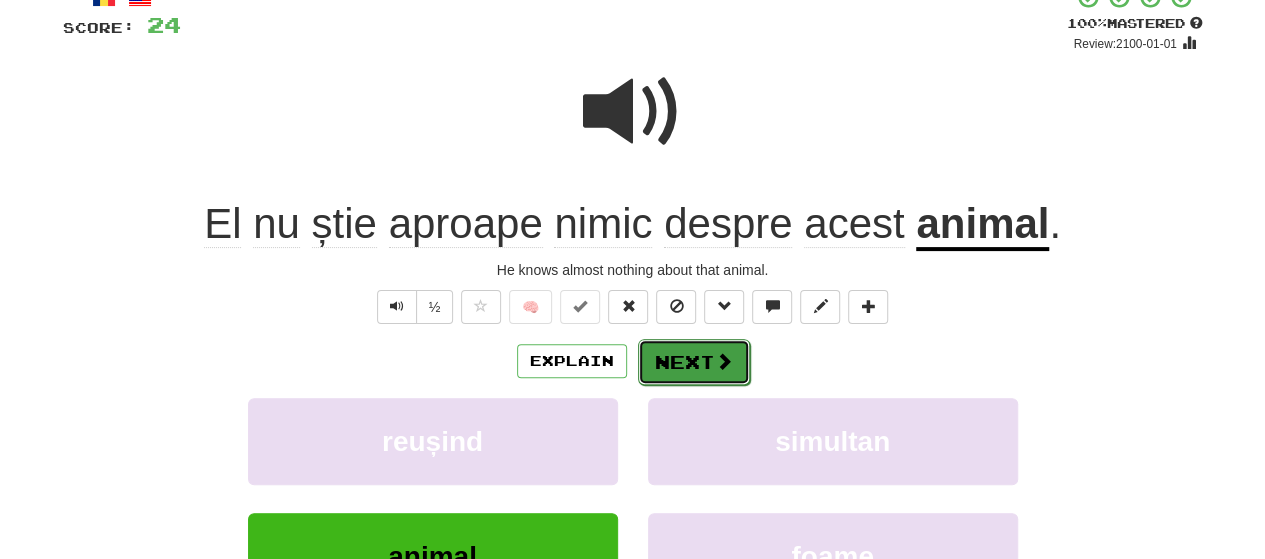 click on "Next" at bounding box center [694, 362] 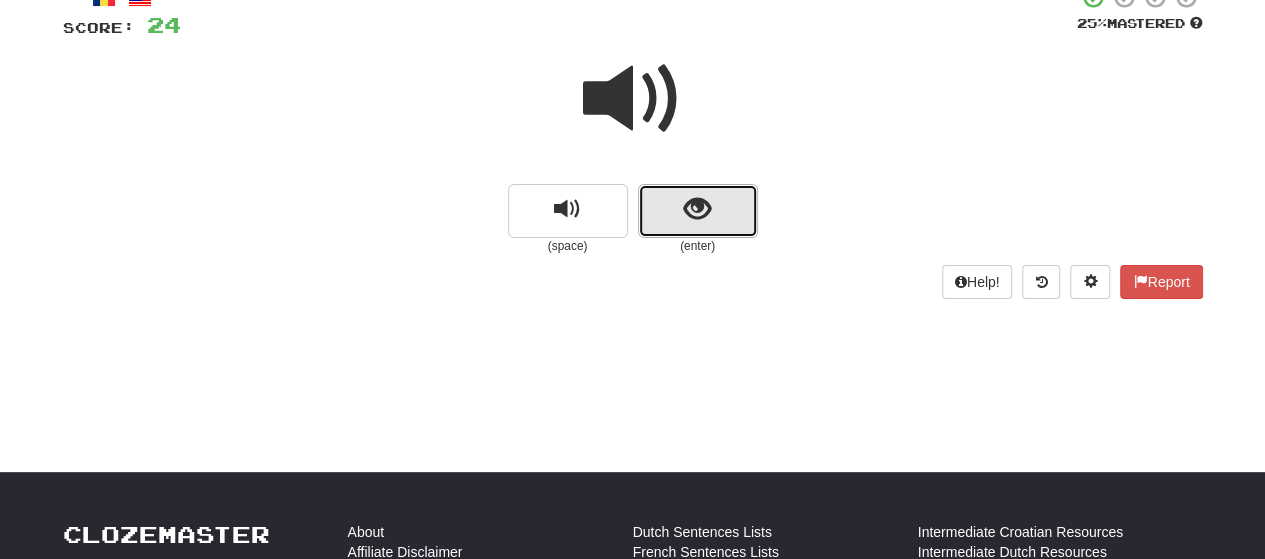 click at bounding box center (698, 211) 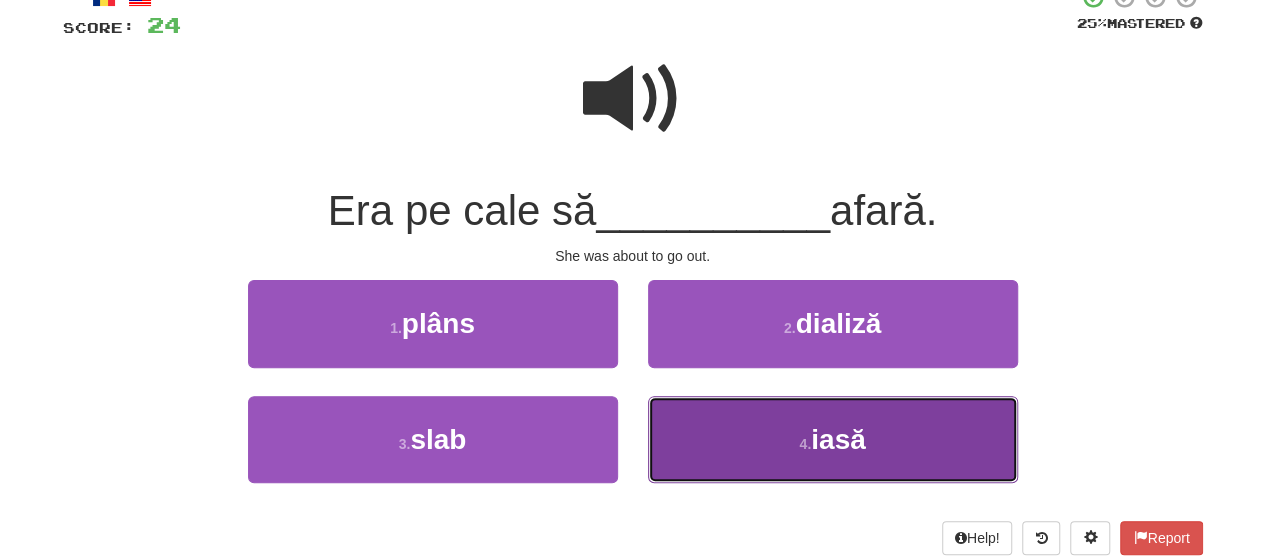 click on "4 .  iasă" at bounding box center [833, 439] 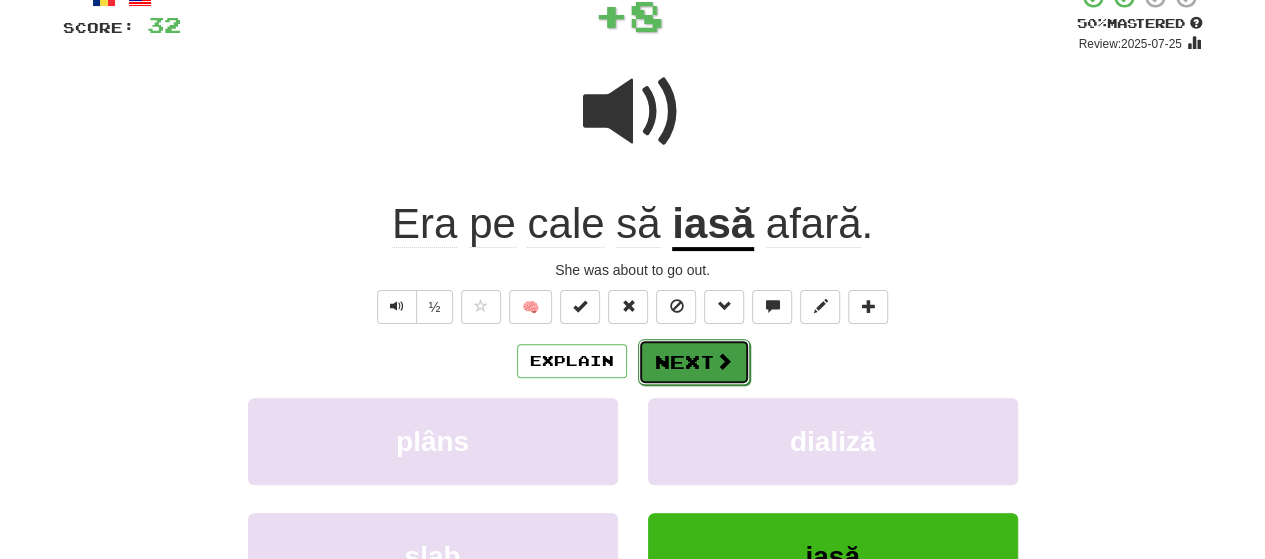 click on "Next" at bounding box center (694, 362) 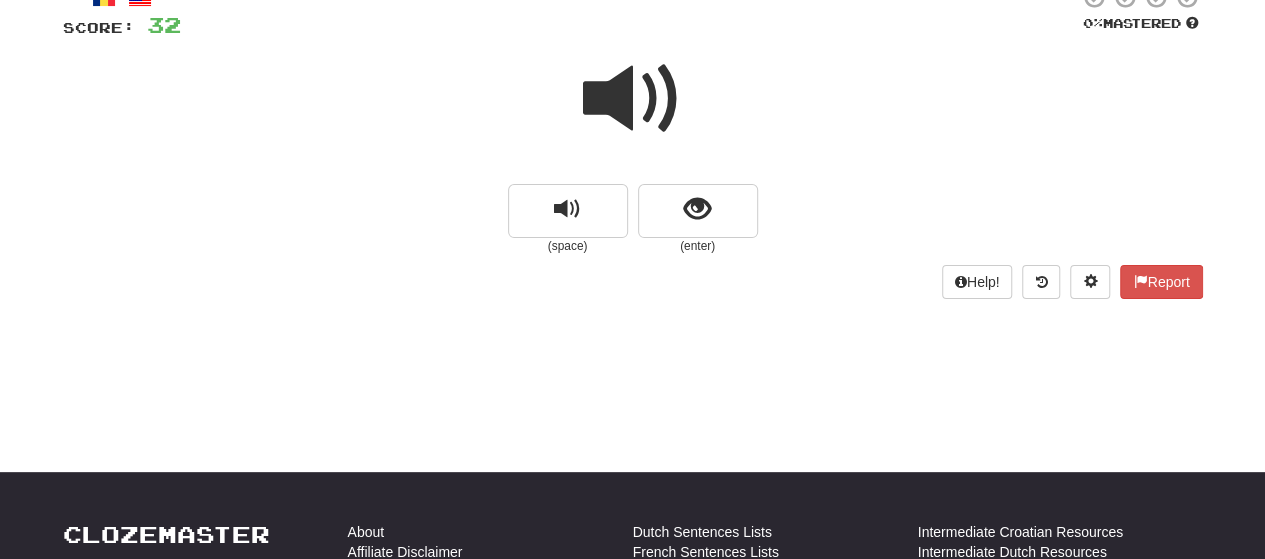 click at bounding box center (633, 99) 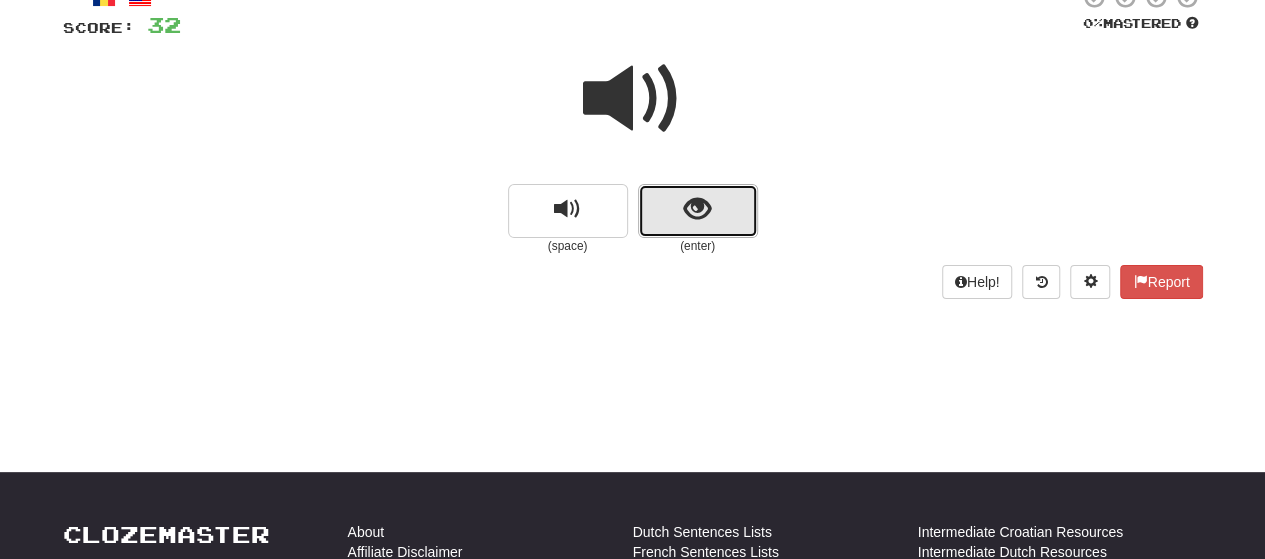 click at bounding box center [698, 211] 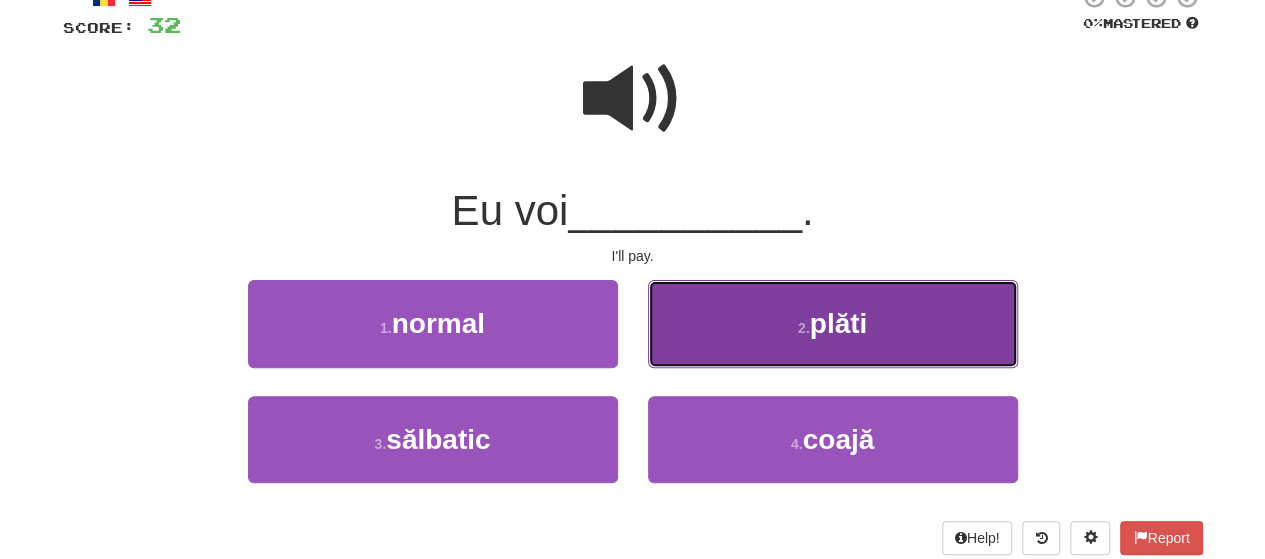 click on "2 .  plăti" at bounding box center (833, 323) 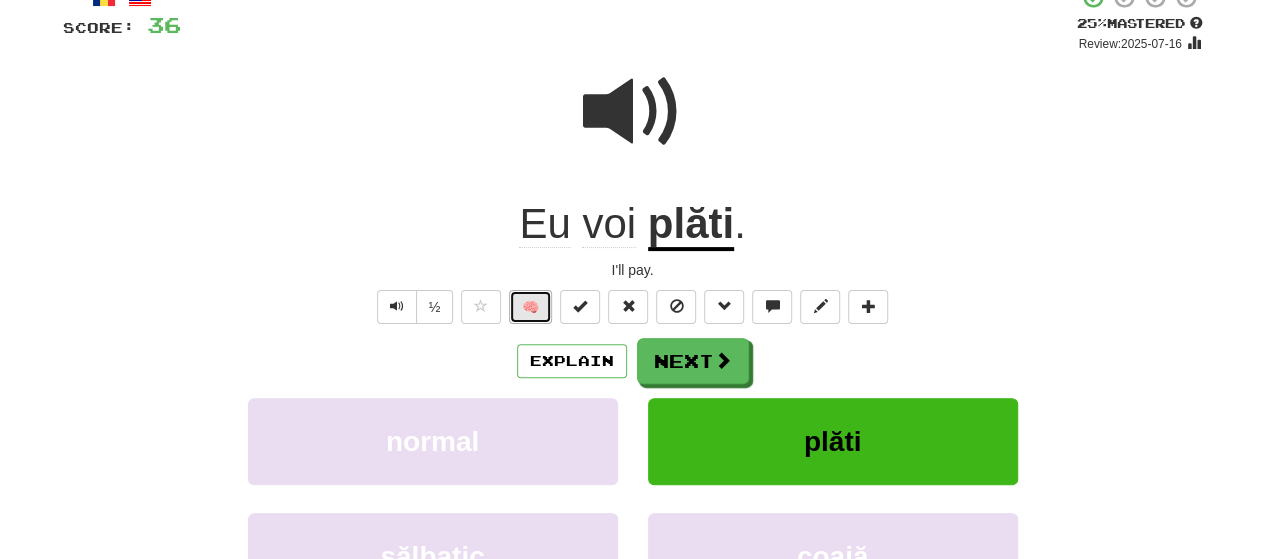 click on "🧠" at bounding box center [530, 307] 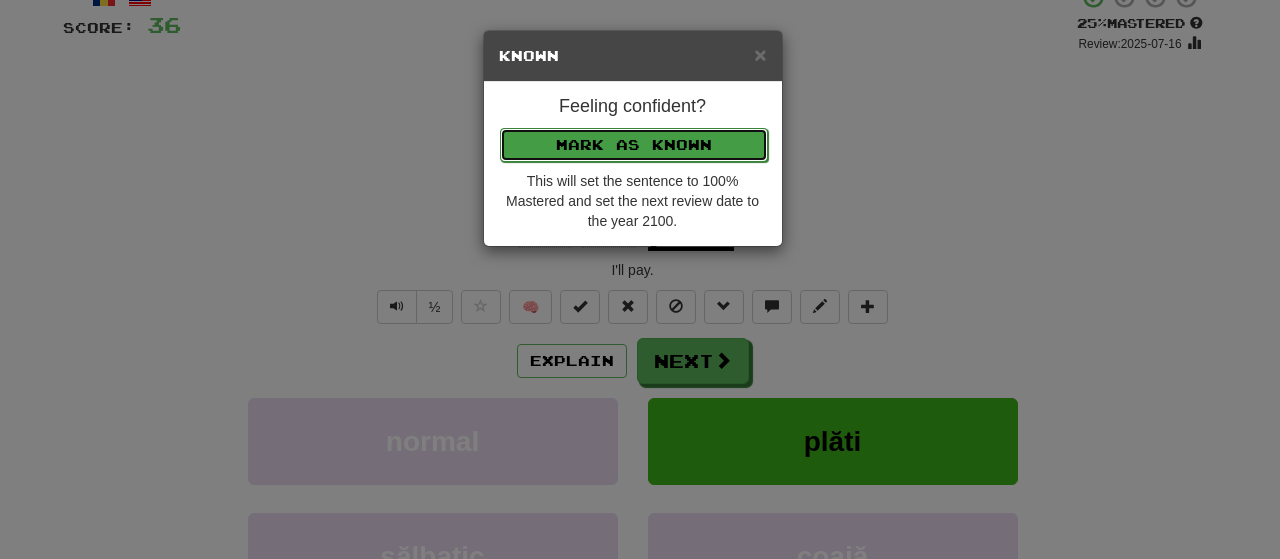 click on "Mark as Known" at bounding box center (634, 145) 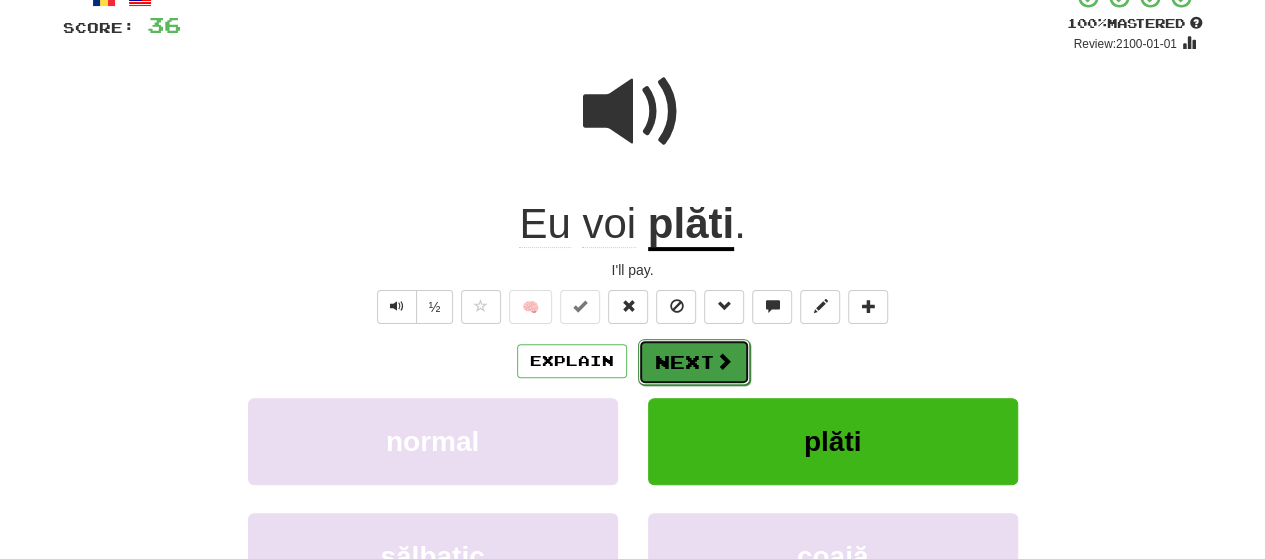 click on "Next" at bounding box center (694, 362) 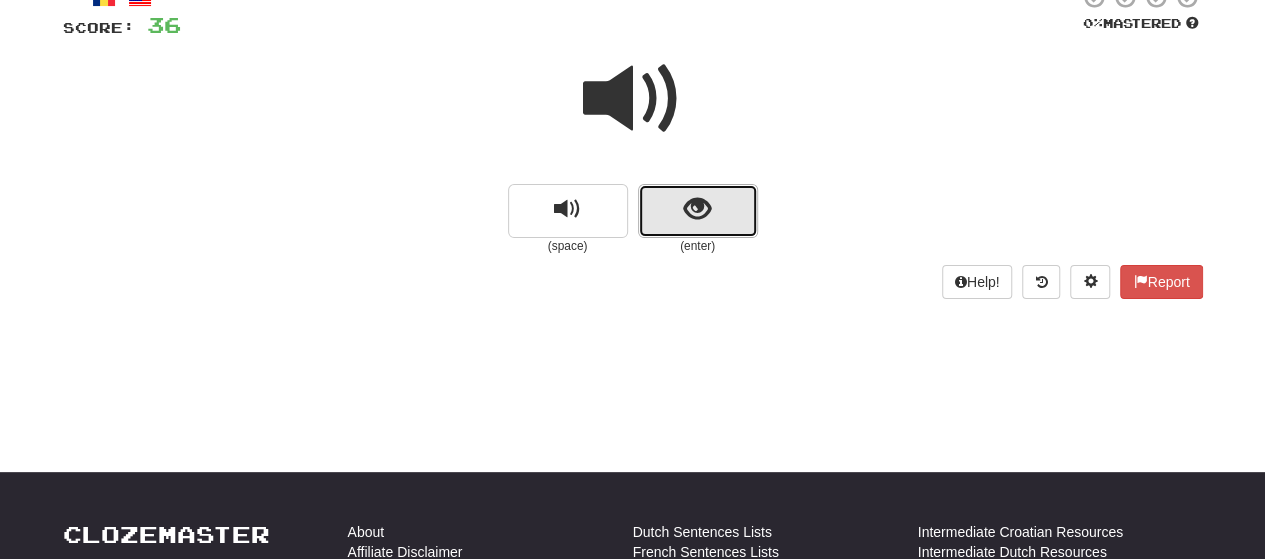click at bounding box center [698, 211] 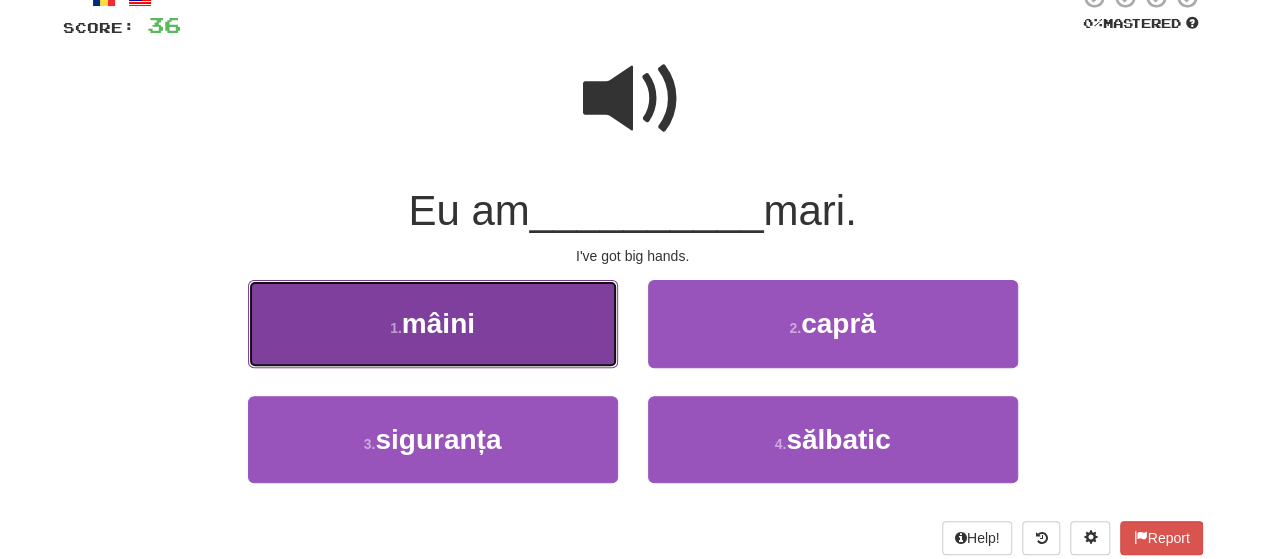 click on "1 .  mâini" at bounding box center [433, 323] 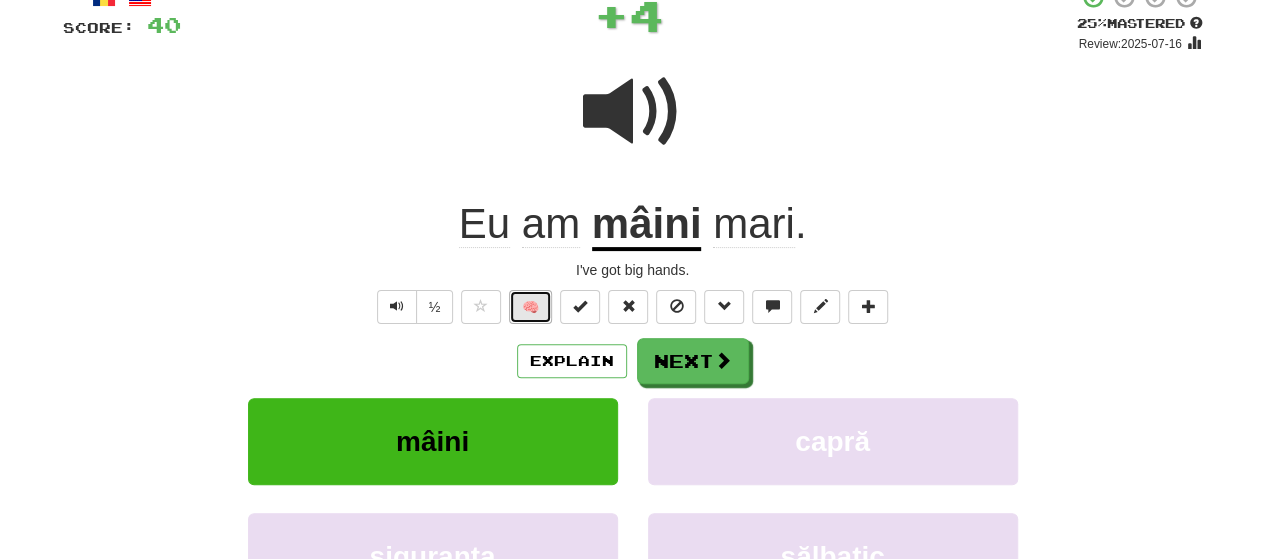 click on "🧠" at bounding box center (530, 307) 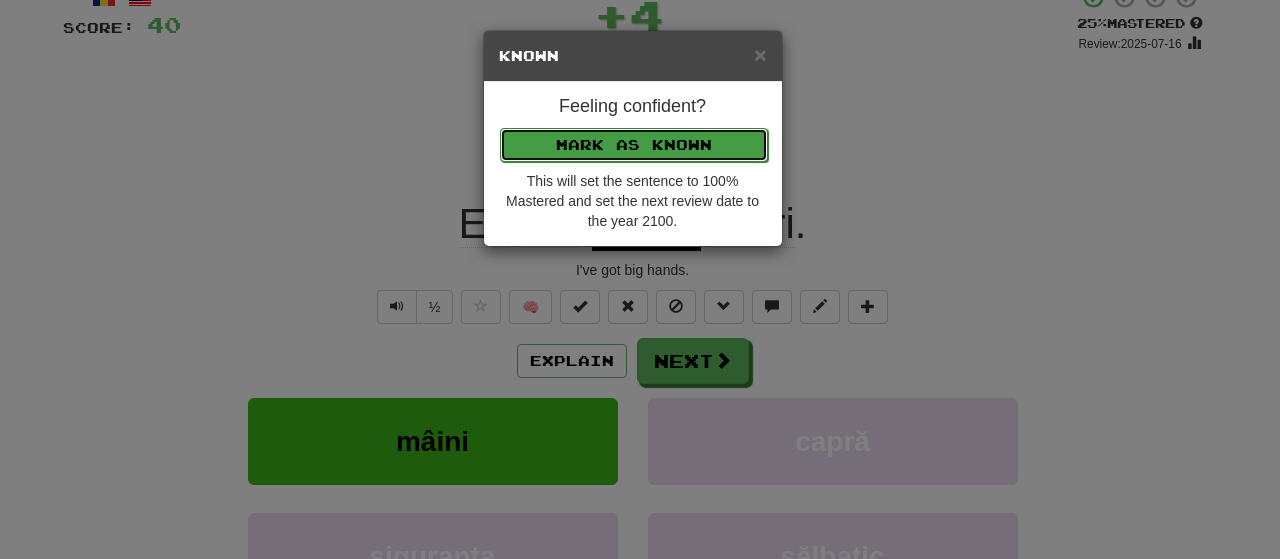 click on "Mark as Known" at bounding box center (634, 145) 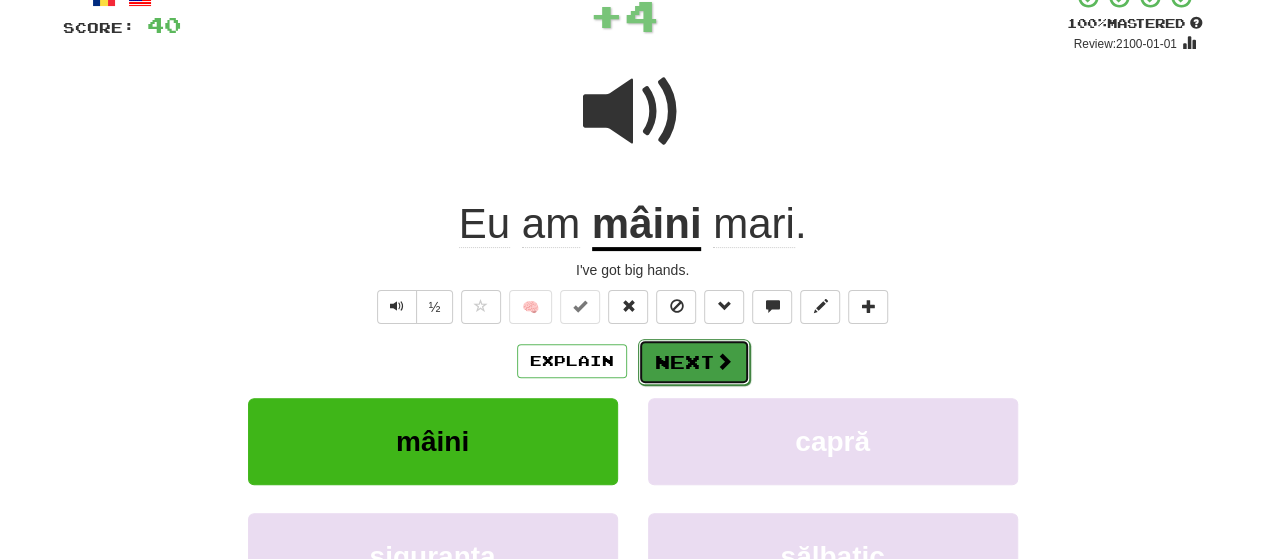 click on "Next" at bounding box center (694, 362) 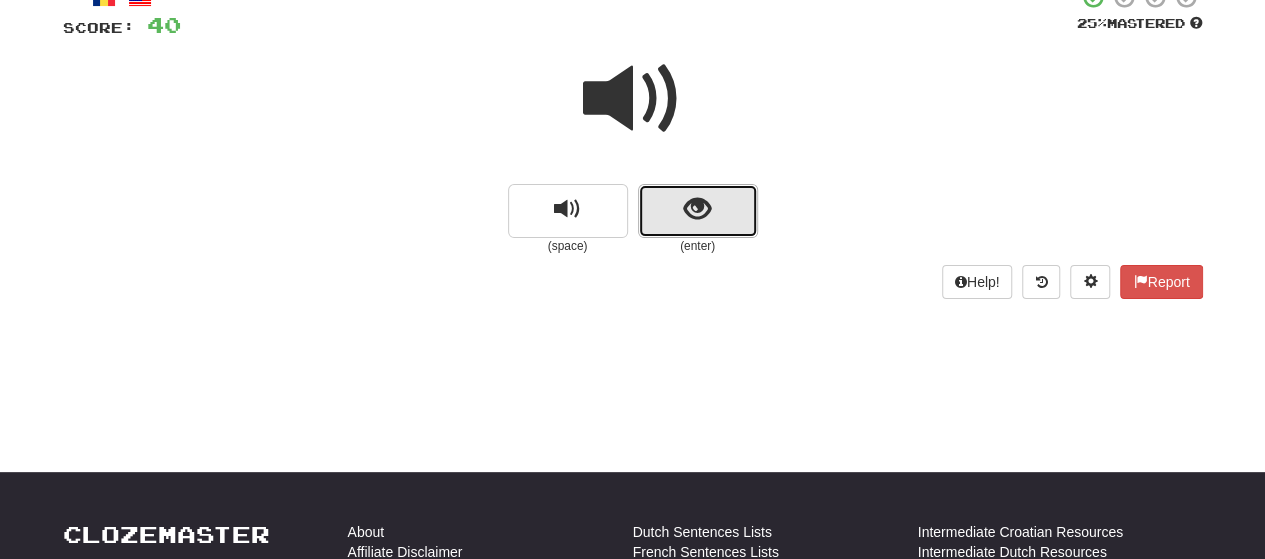 click at bounding box center (697, 209) 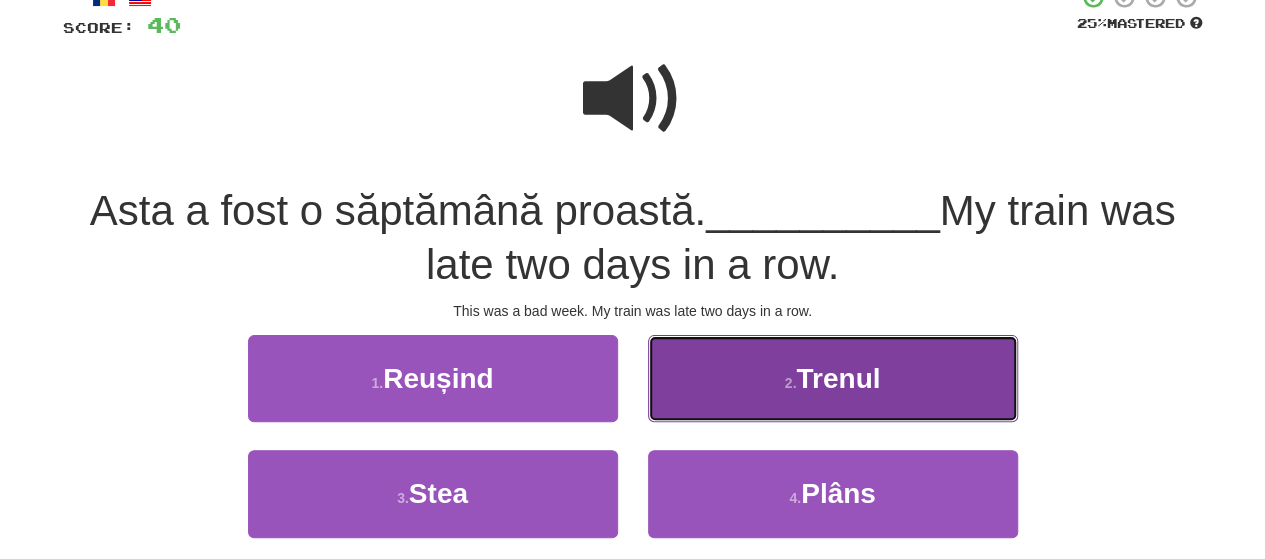 click on "2 .  Trenul" at bounding box center [833, 378] 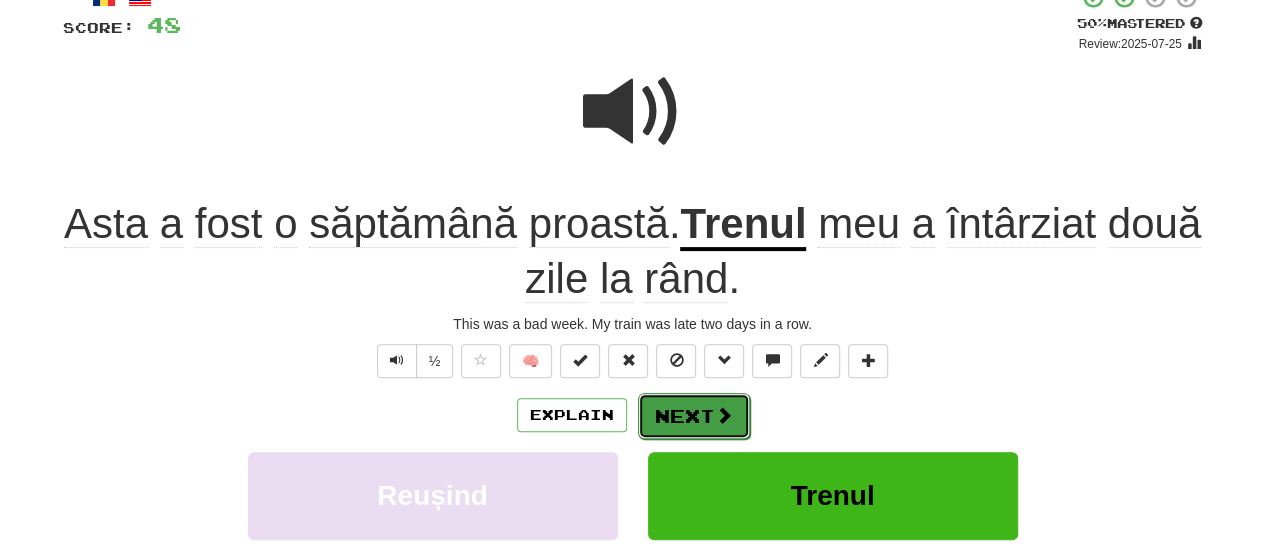 click on "Next" at bounding box center (694, 416) 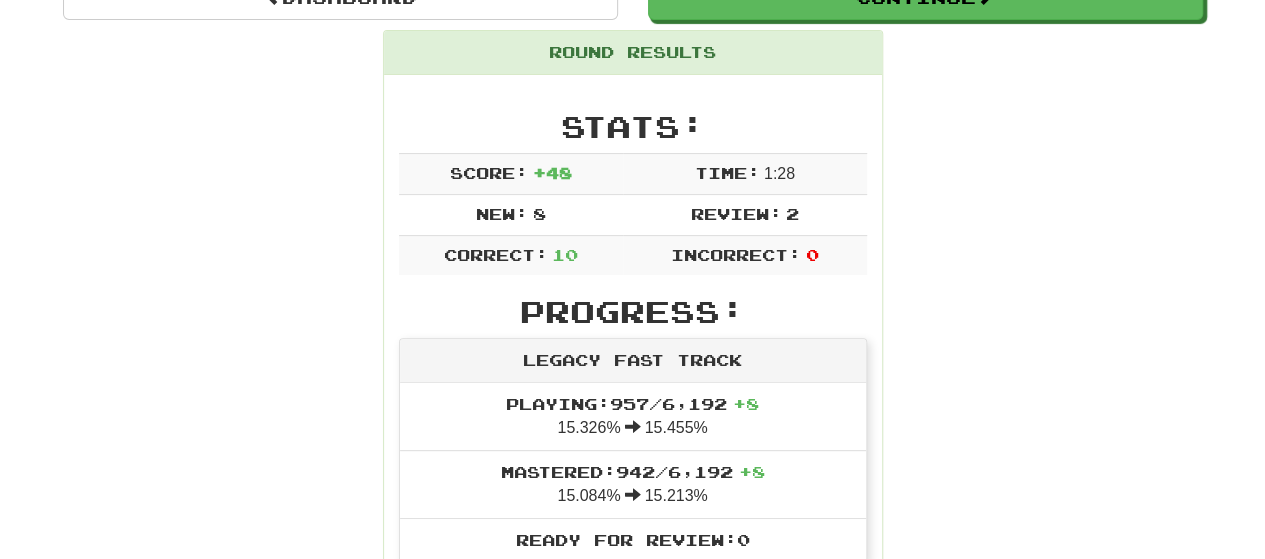 scroll, scrollTop: 224, scrollLeft: 0, axis: vertical 